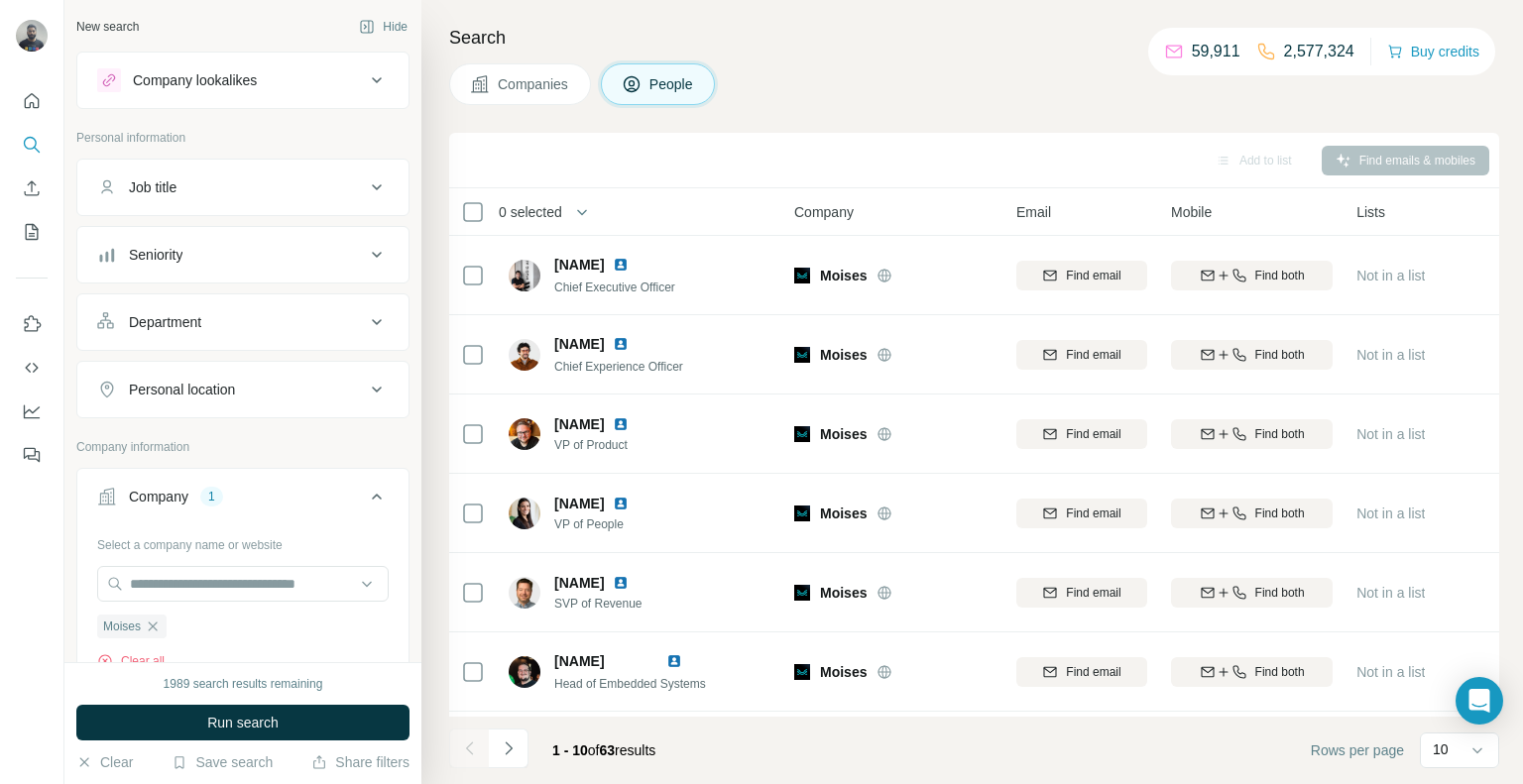 scroll, scrollTop: 0, scrollLeft: 0, axis: both 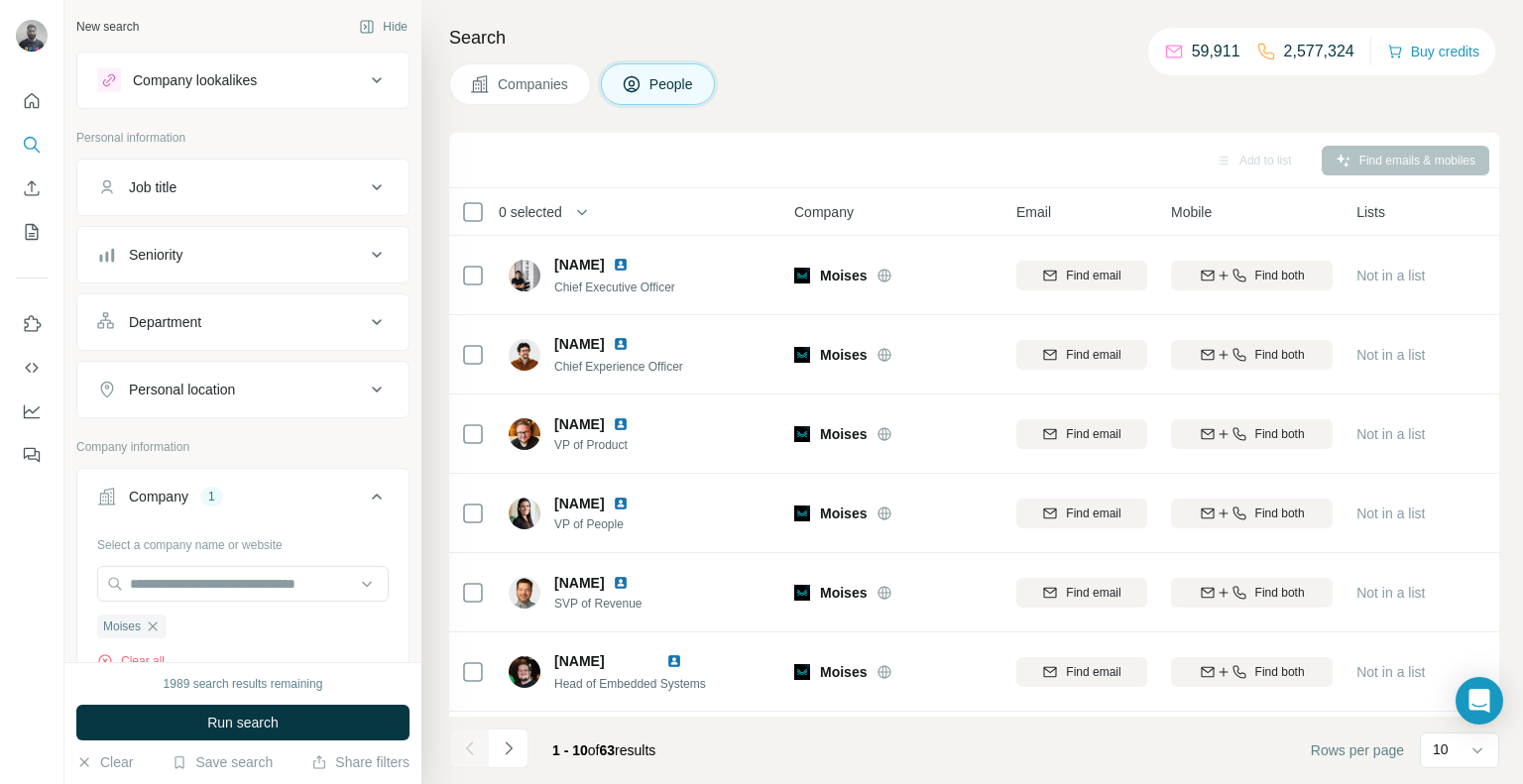 type 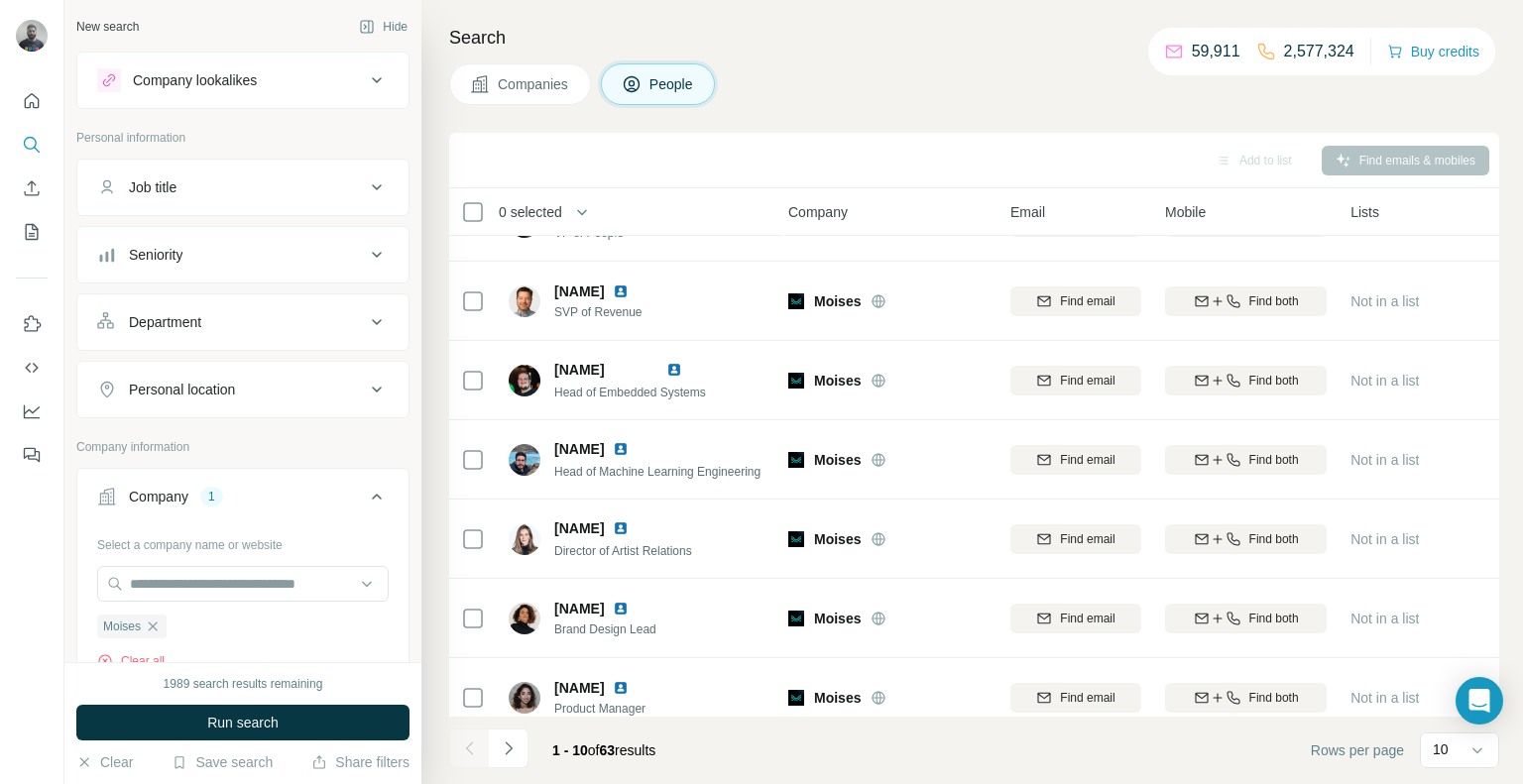 scroll, scrollTop: 311, scrollLeft: 8, axis: both 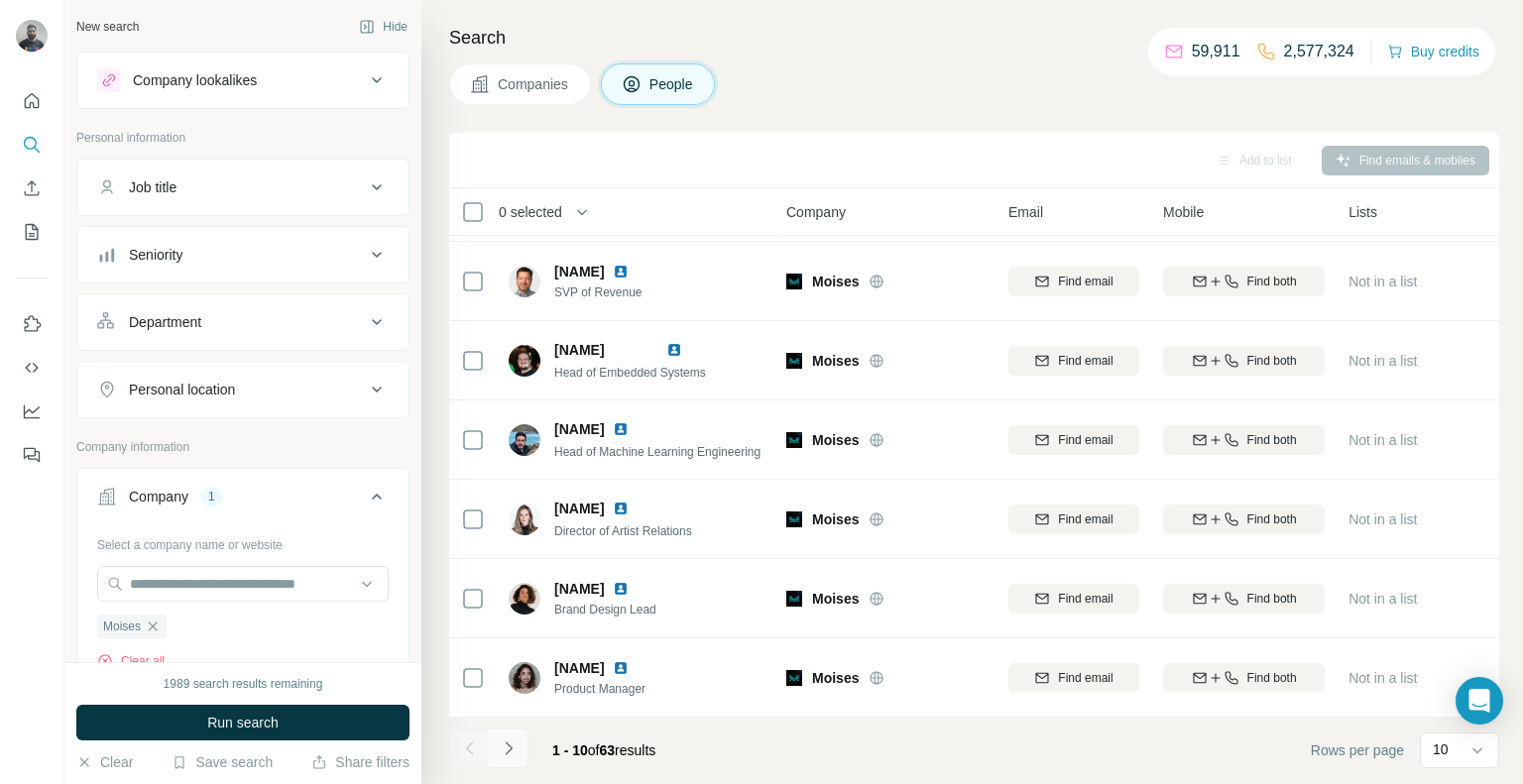 click at bounding box center [509, 748] 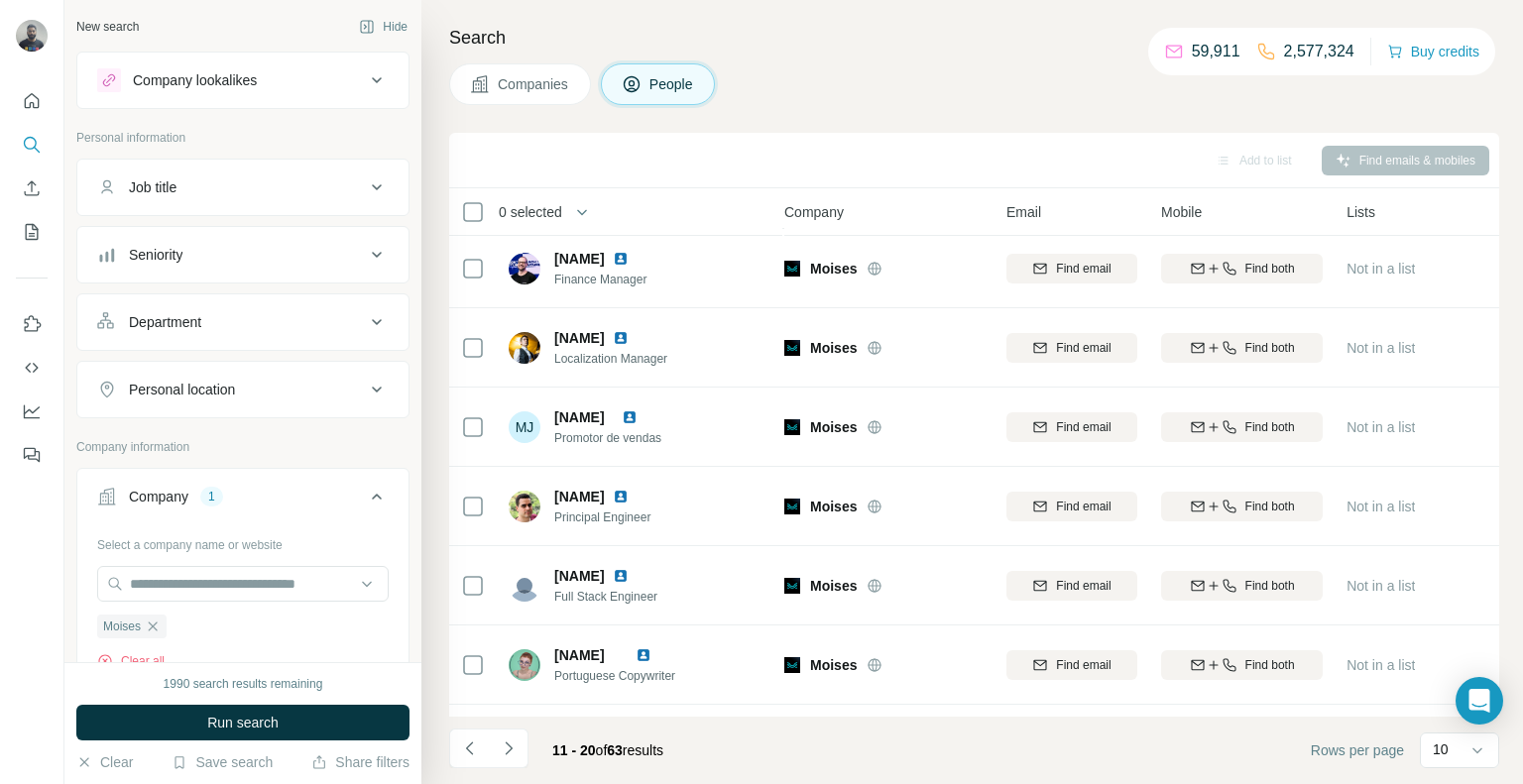 scroll, scrollTop: 0, scrollLeft: 10, axis: horizontal 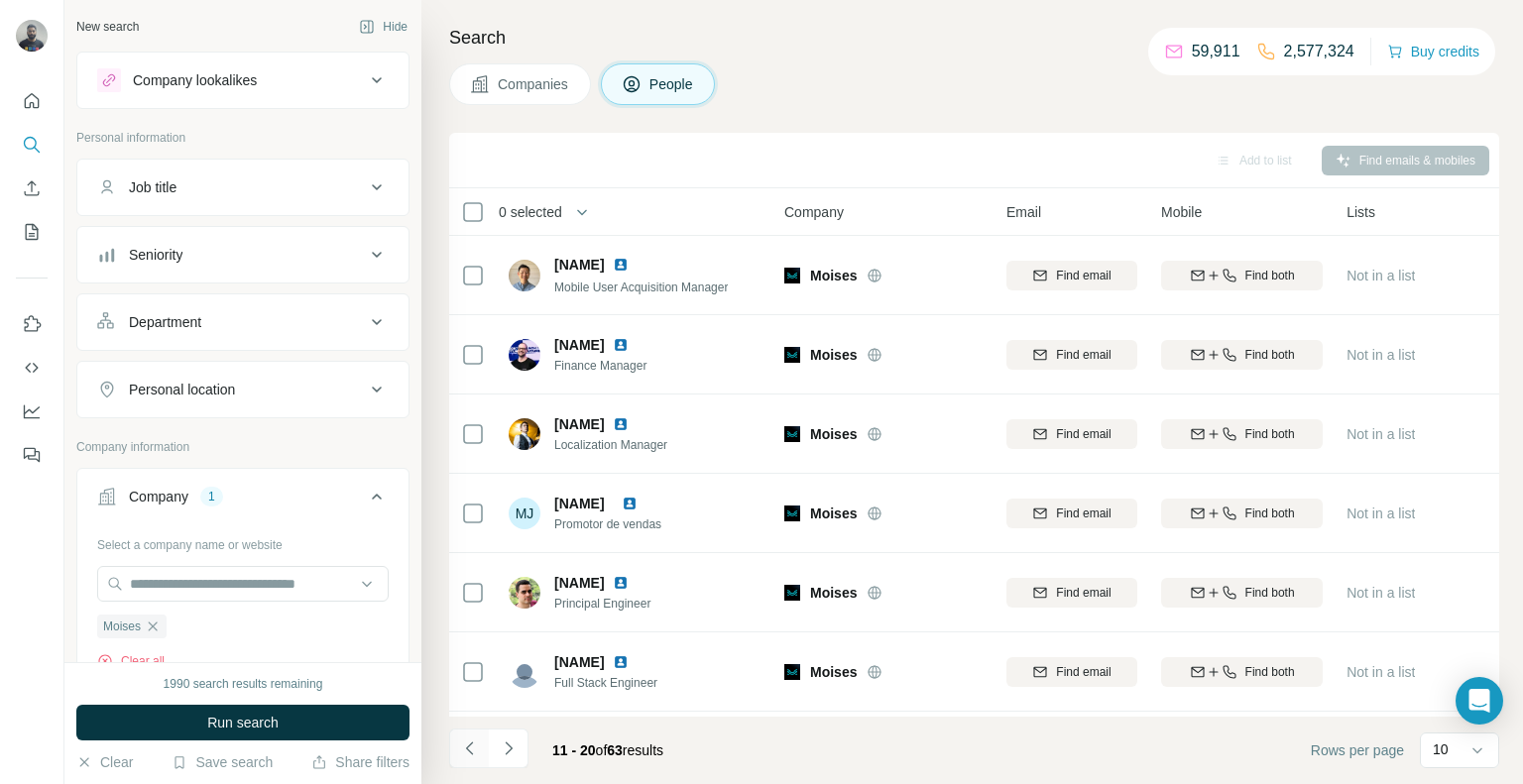 click 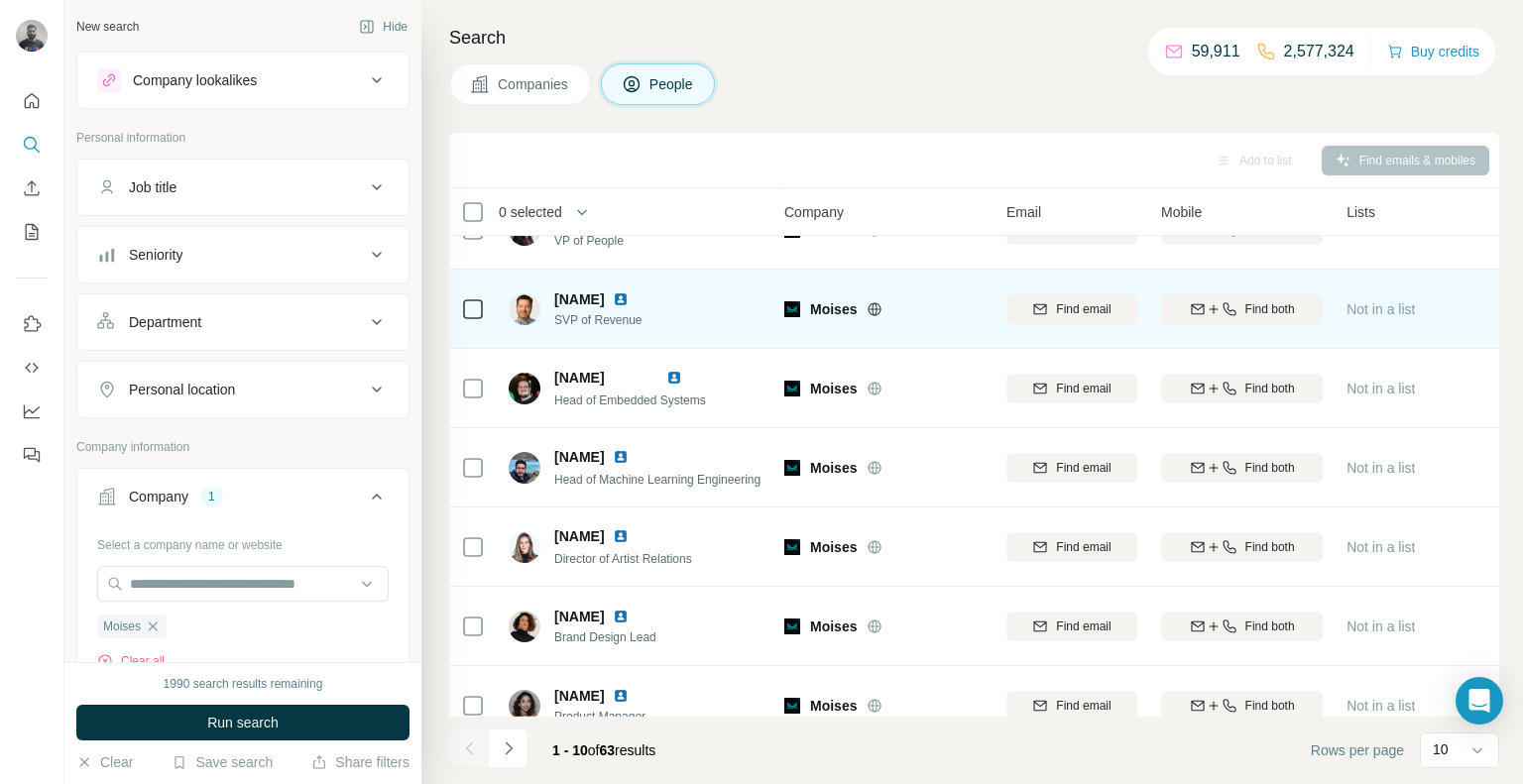 scroll, scrollTop: 311, scrollLeft: 10, axis: both 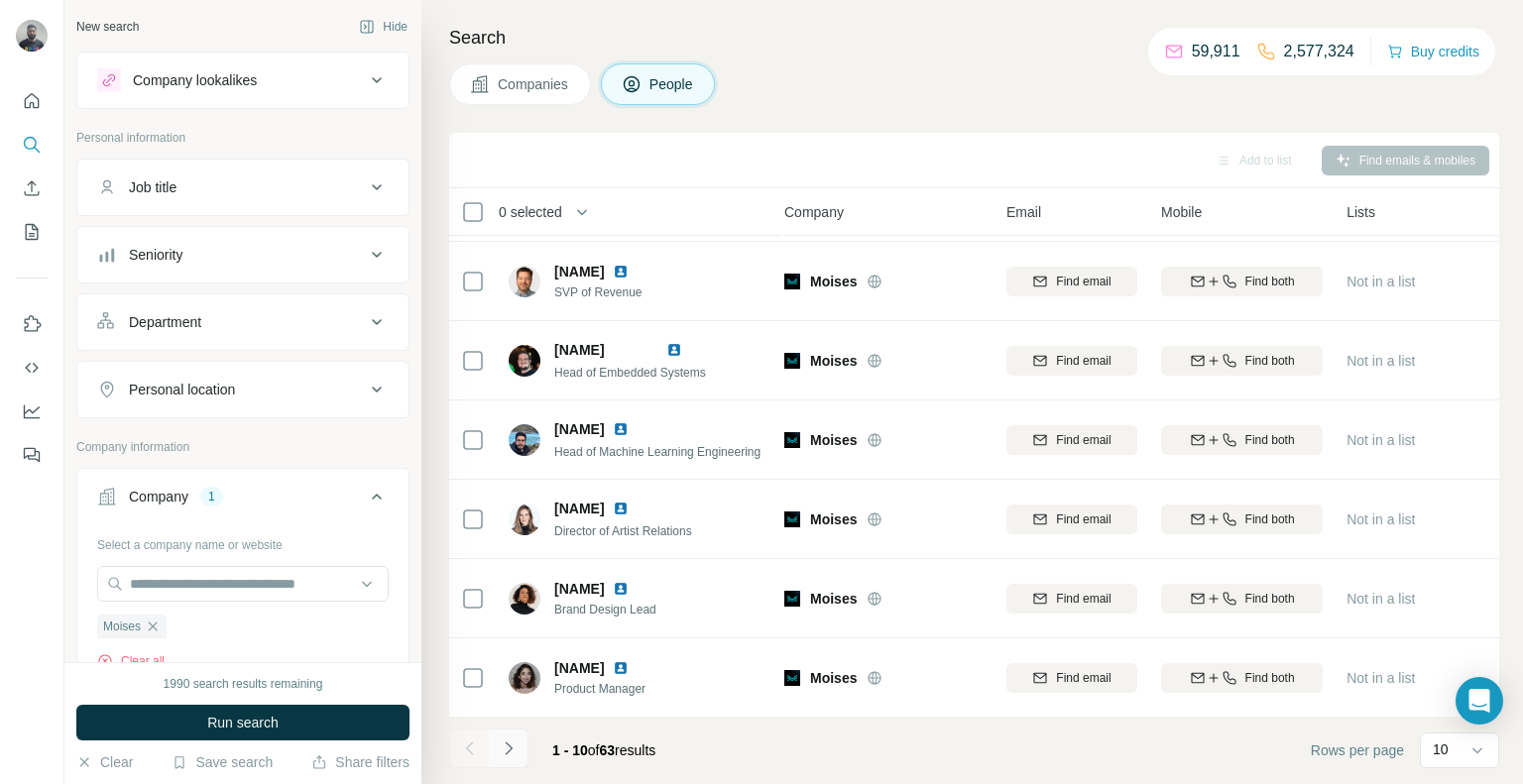 click at bounding box center [509, 748] 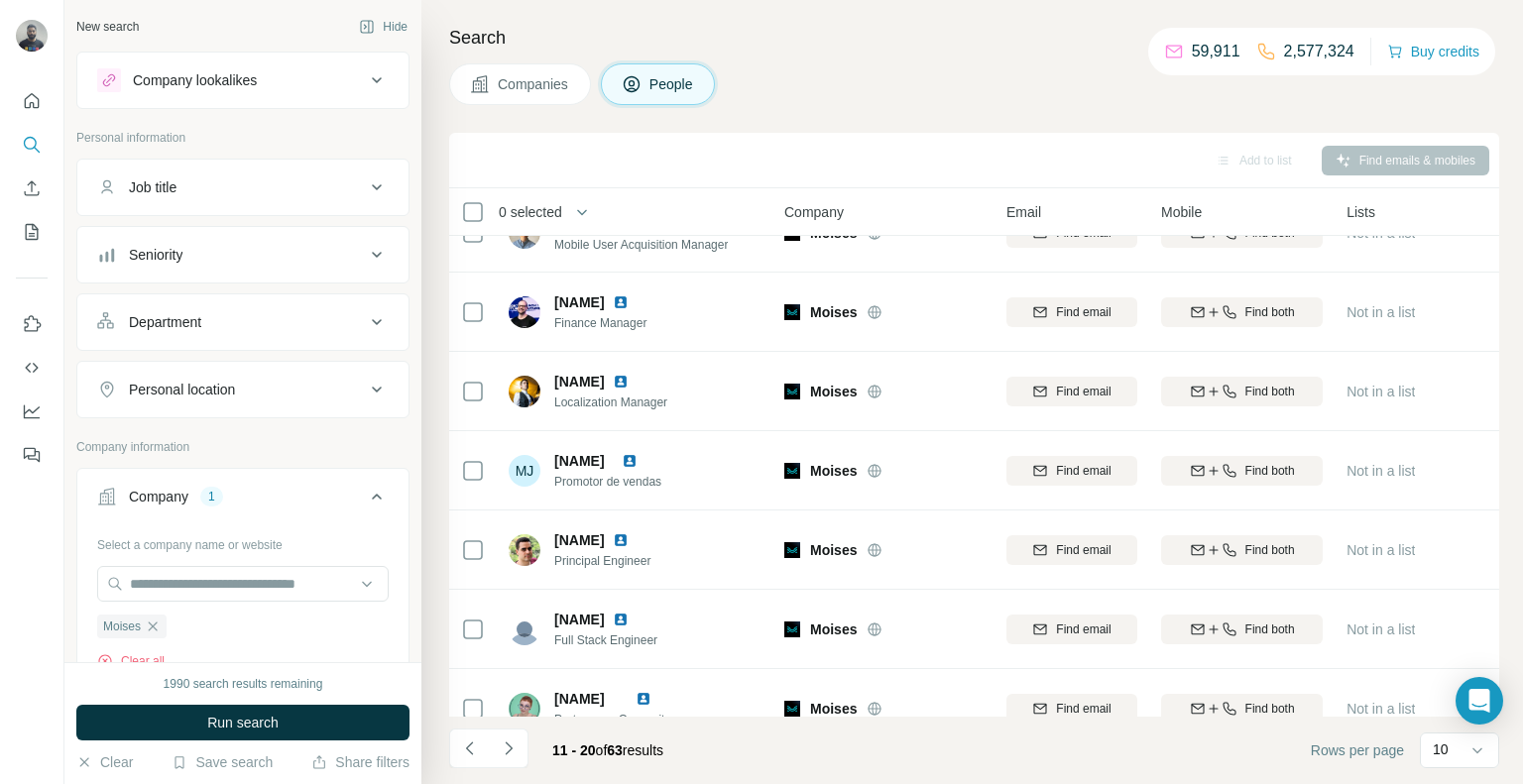 scroll, scrollTop: 0, scrollLeft: 10, axis: horizontal 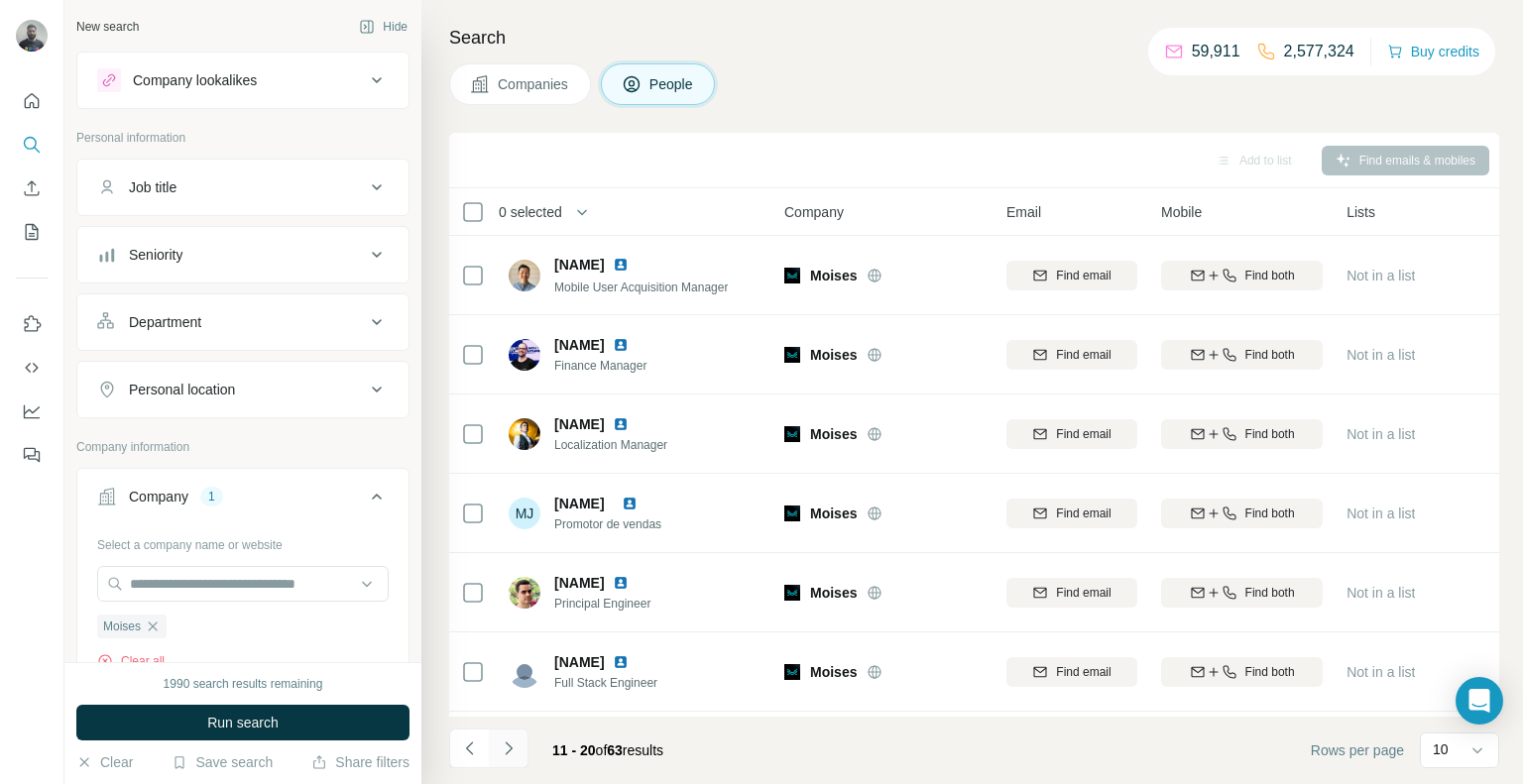 click 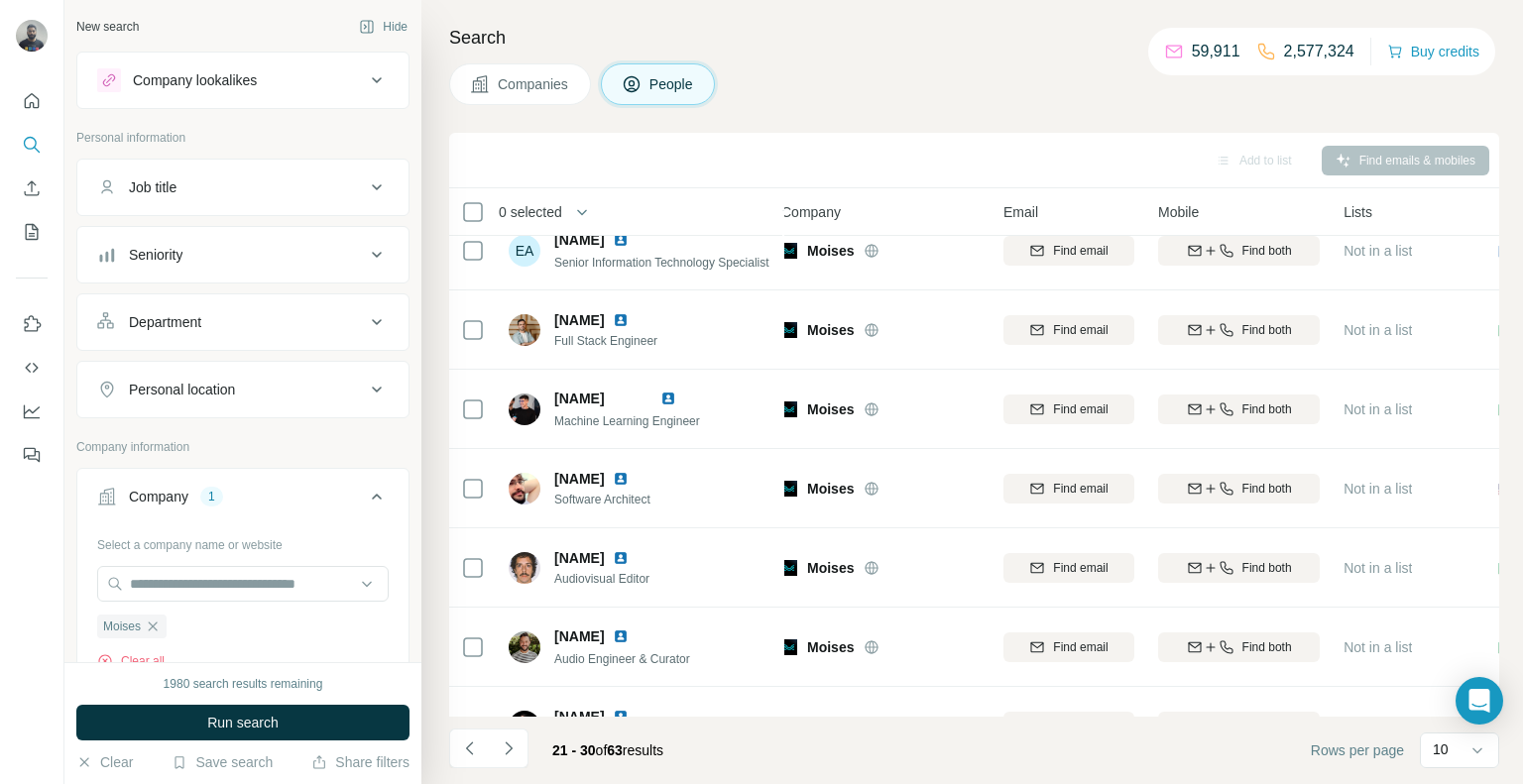 scroll, scrollTop: 311, scrollLeft: 13, axis: both 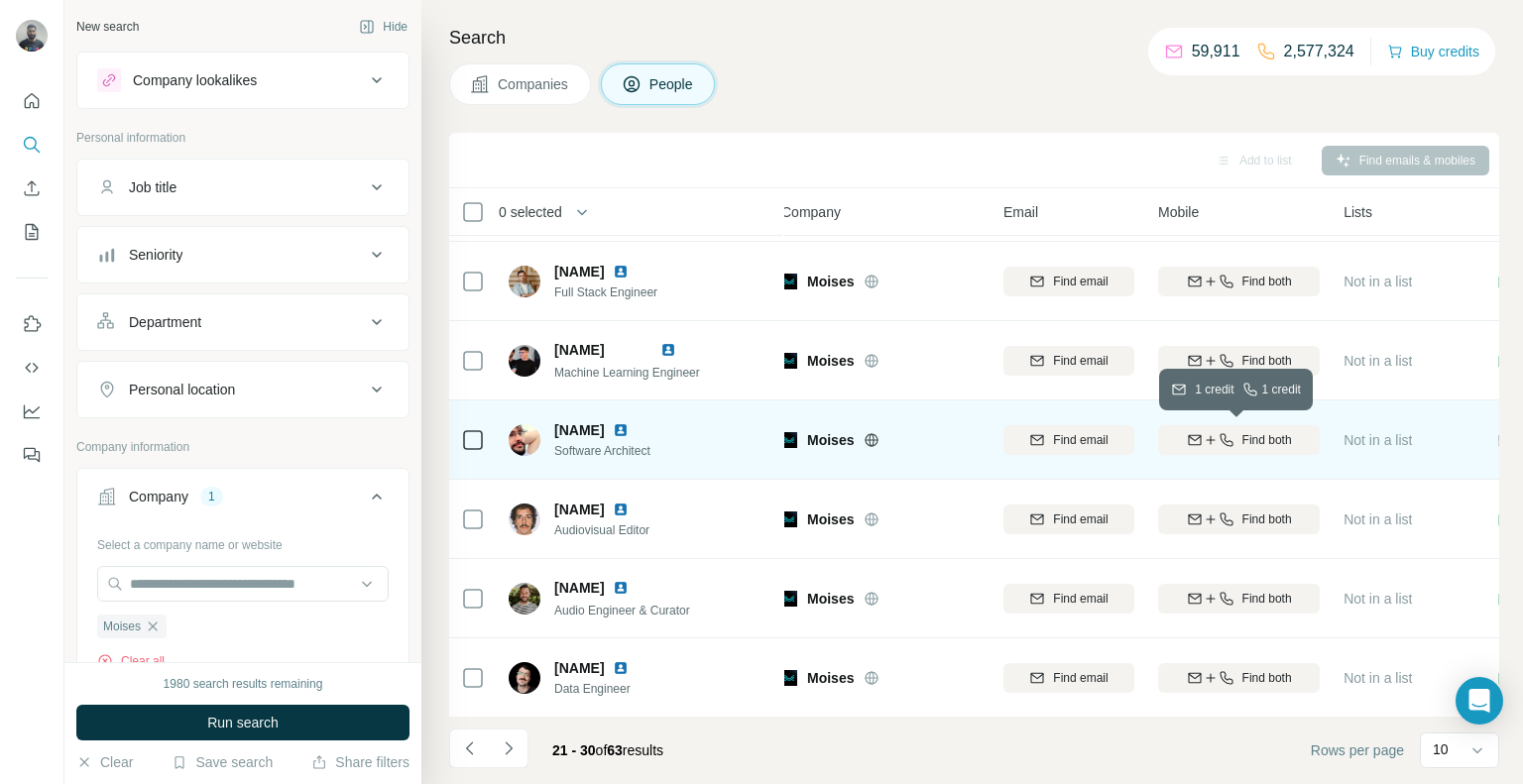 click 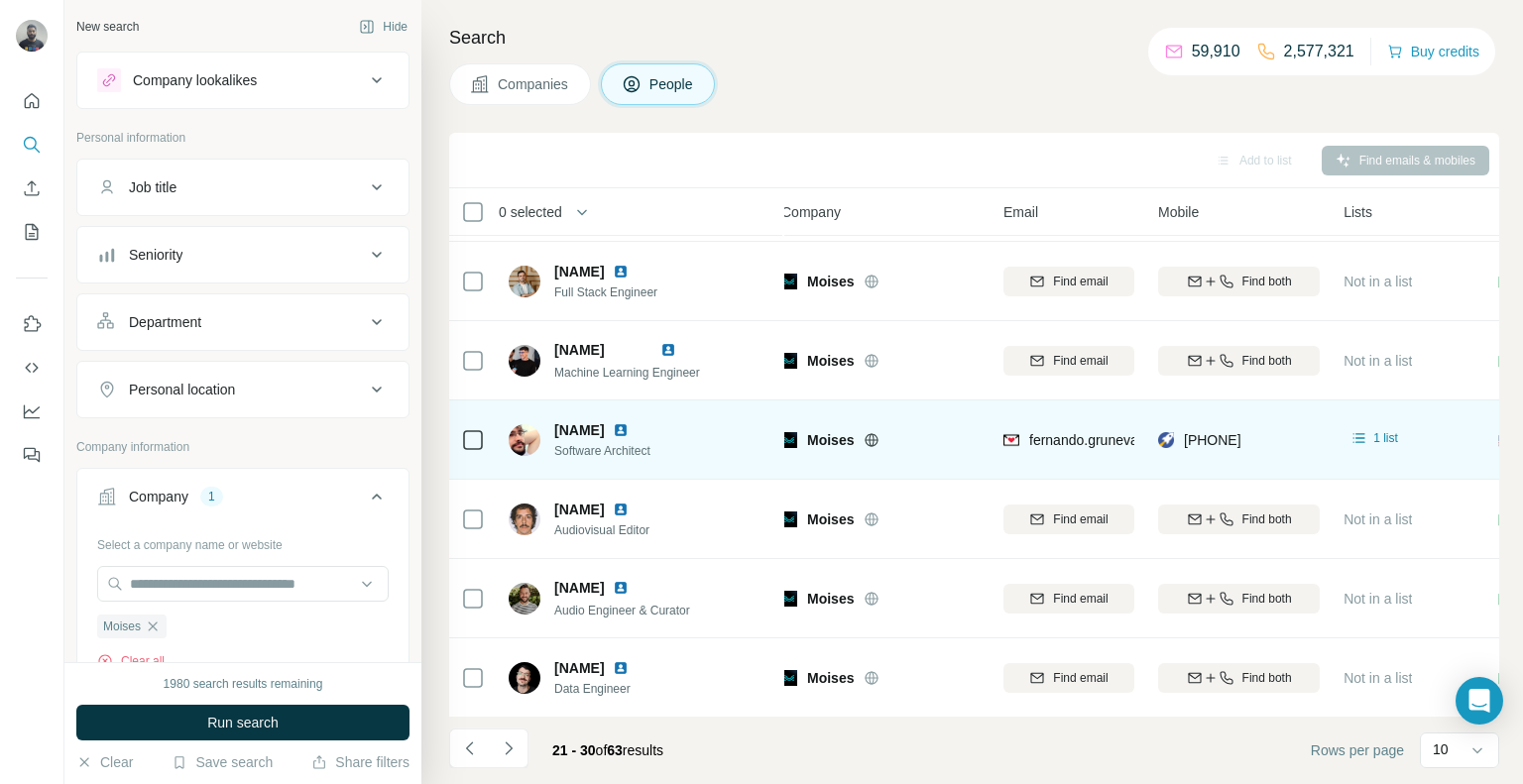 drag, startPoint x: 1179, startPoint y: 424, endPoint x: 1272, endPoint y: 454, distance: 97.71898 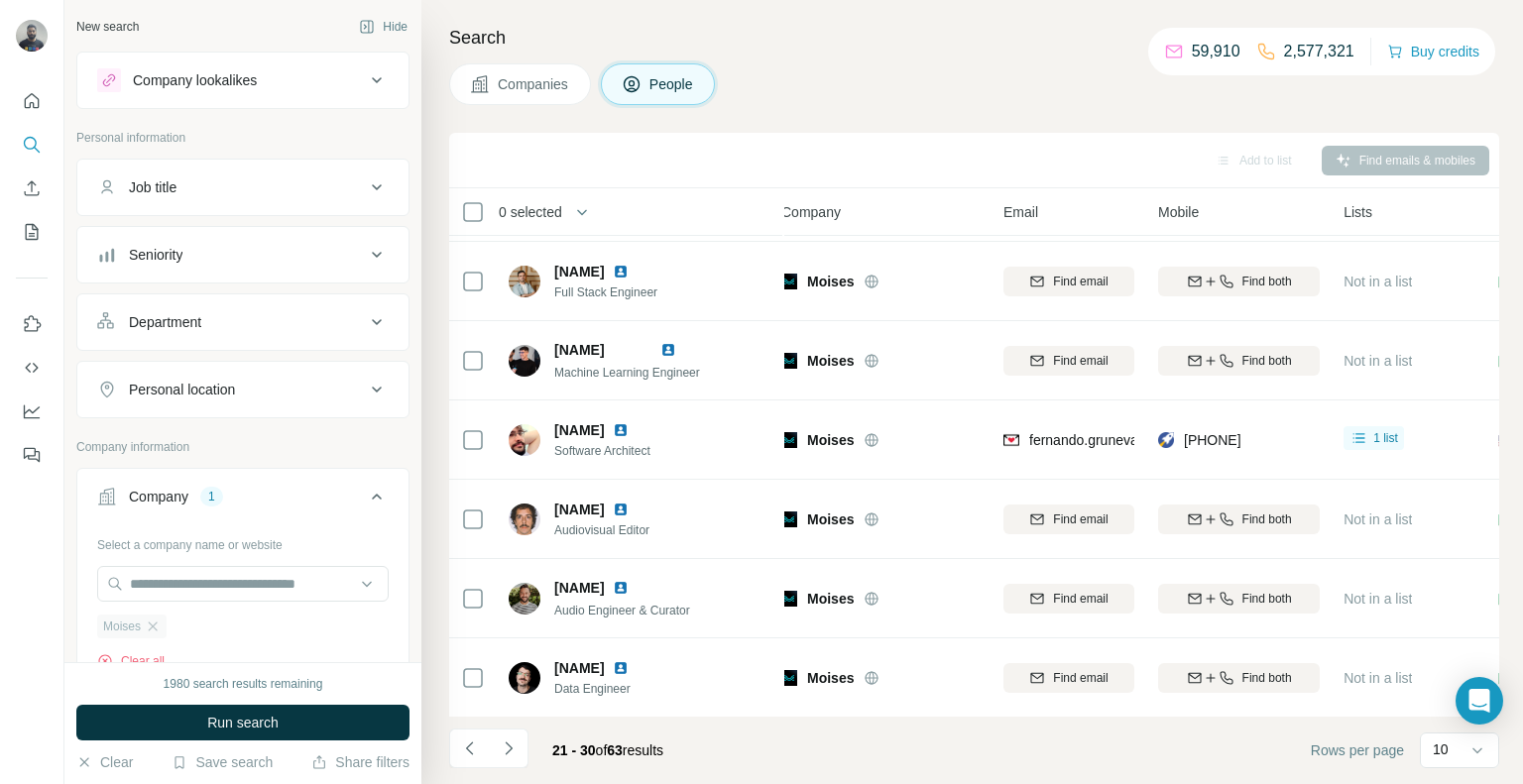 click on "Moises" at bounding box center (132, 626) 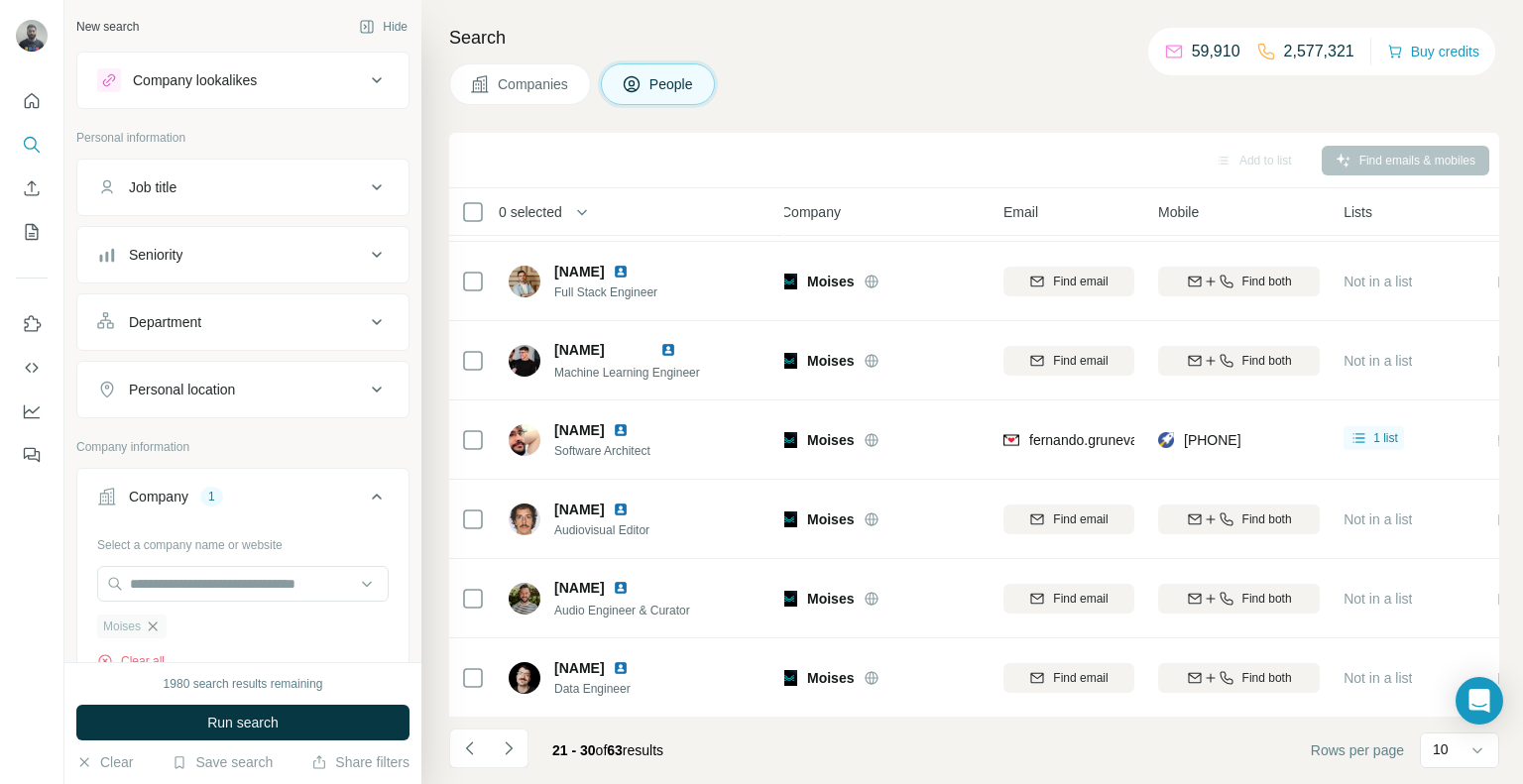 click 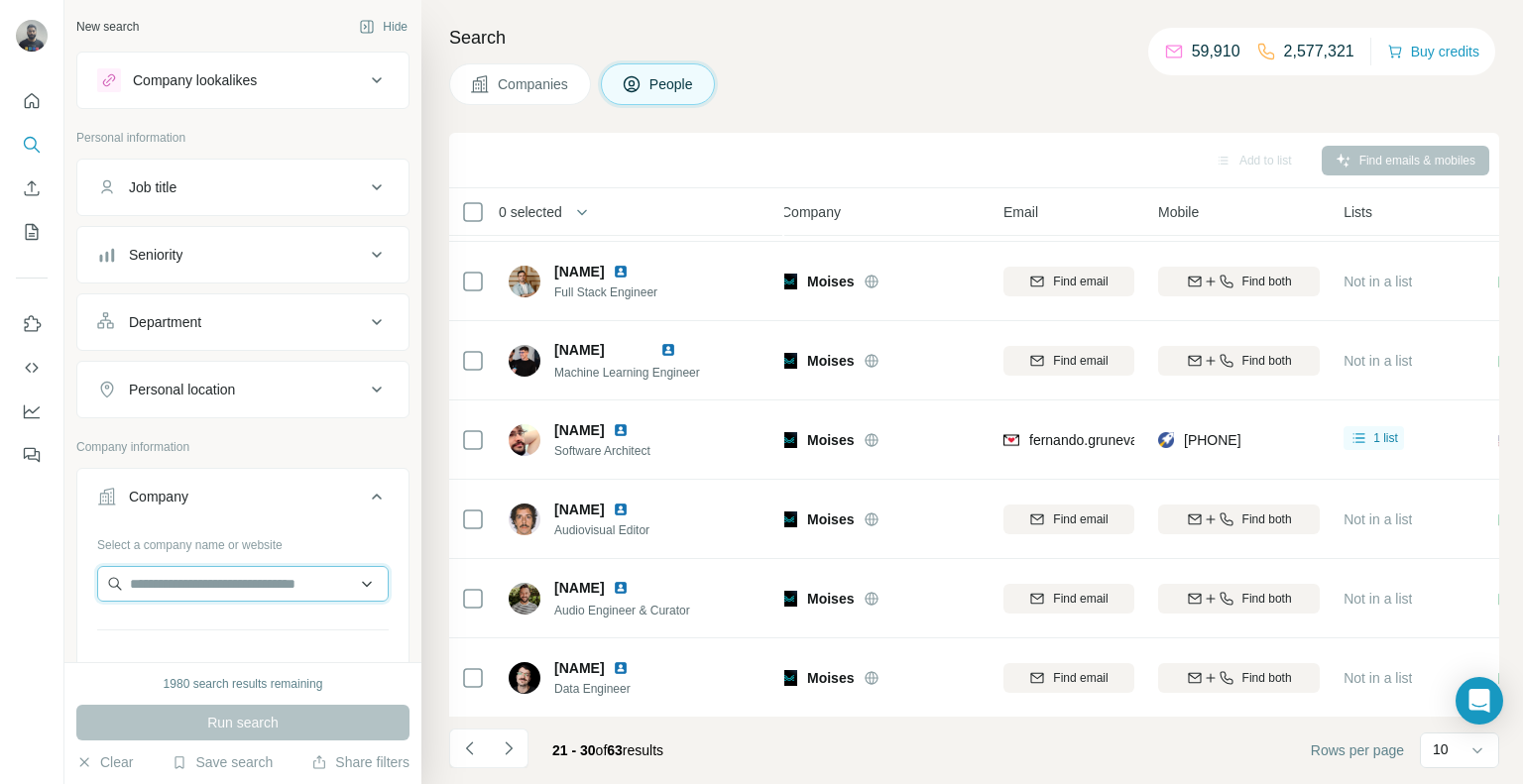 click at bounding box center (243, 584) 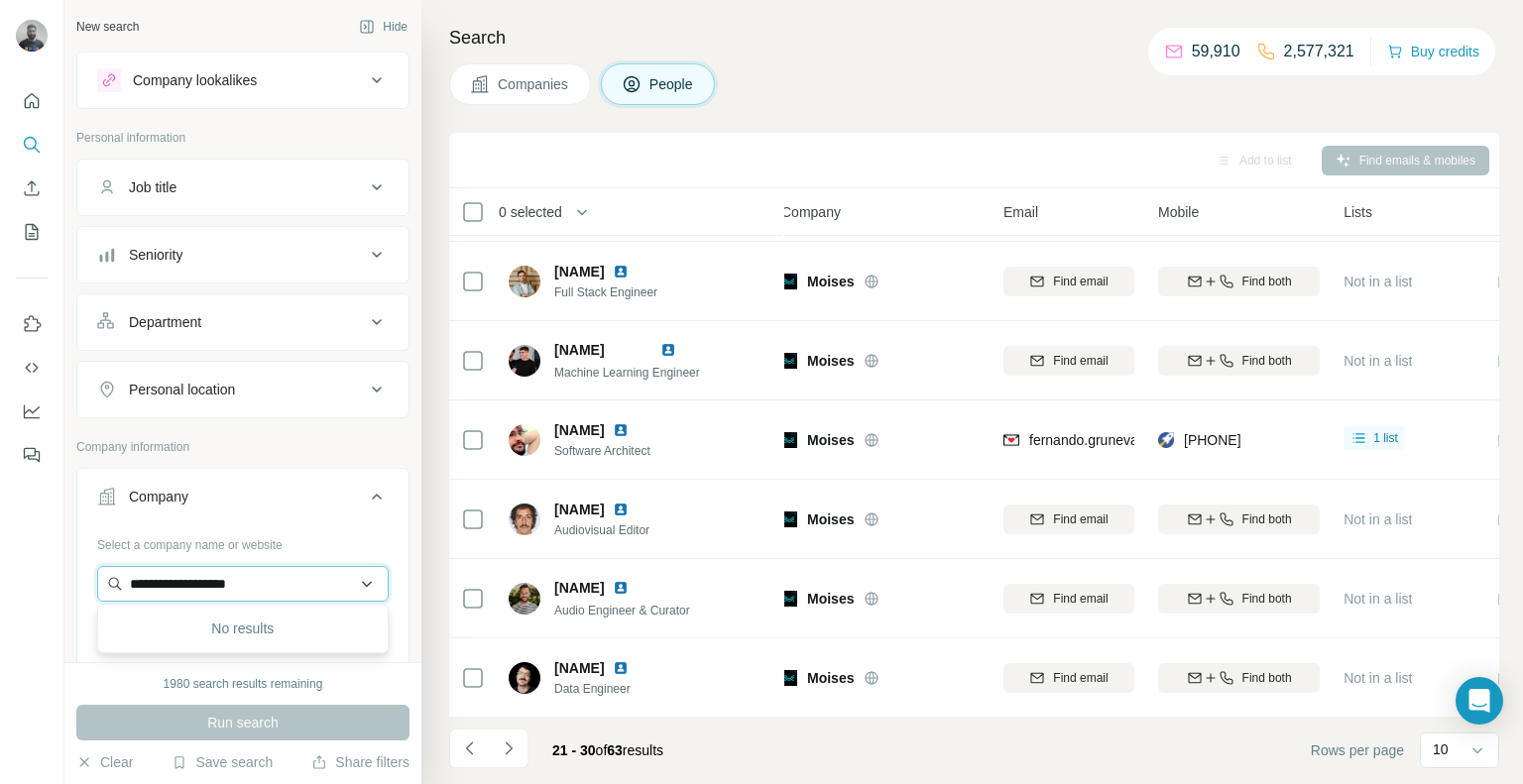 click on "**********" at bounding box center (243, 584) 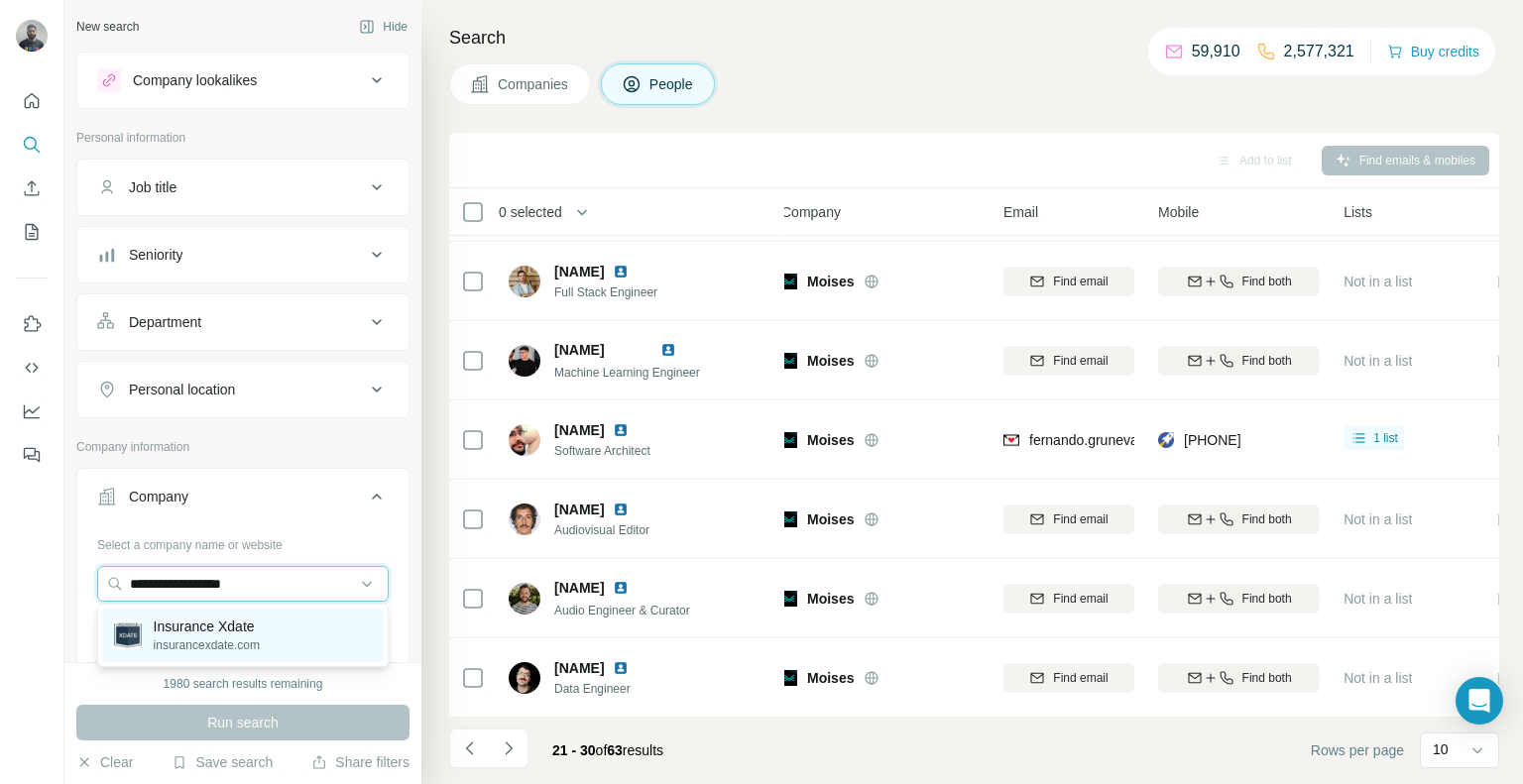 type on "**********" 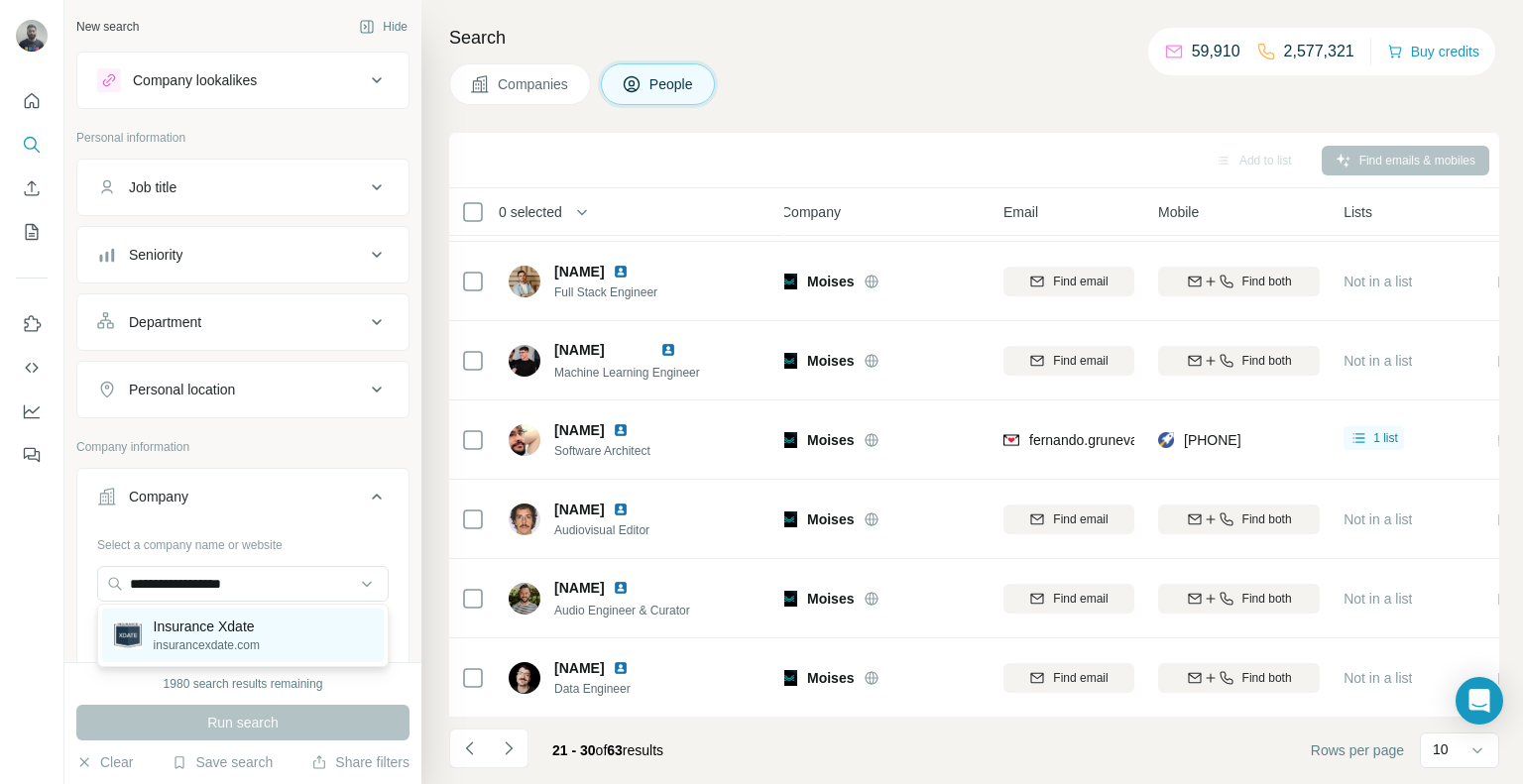 click on "Insurance Xdate insurancexdate.com" at bounding box center (243, 635) 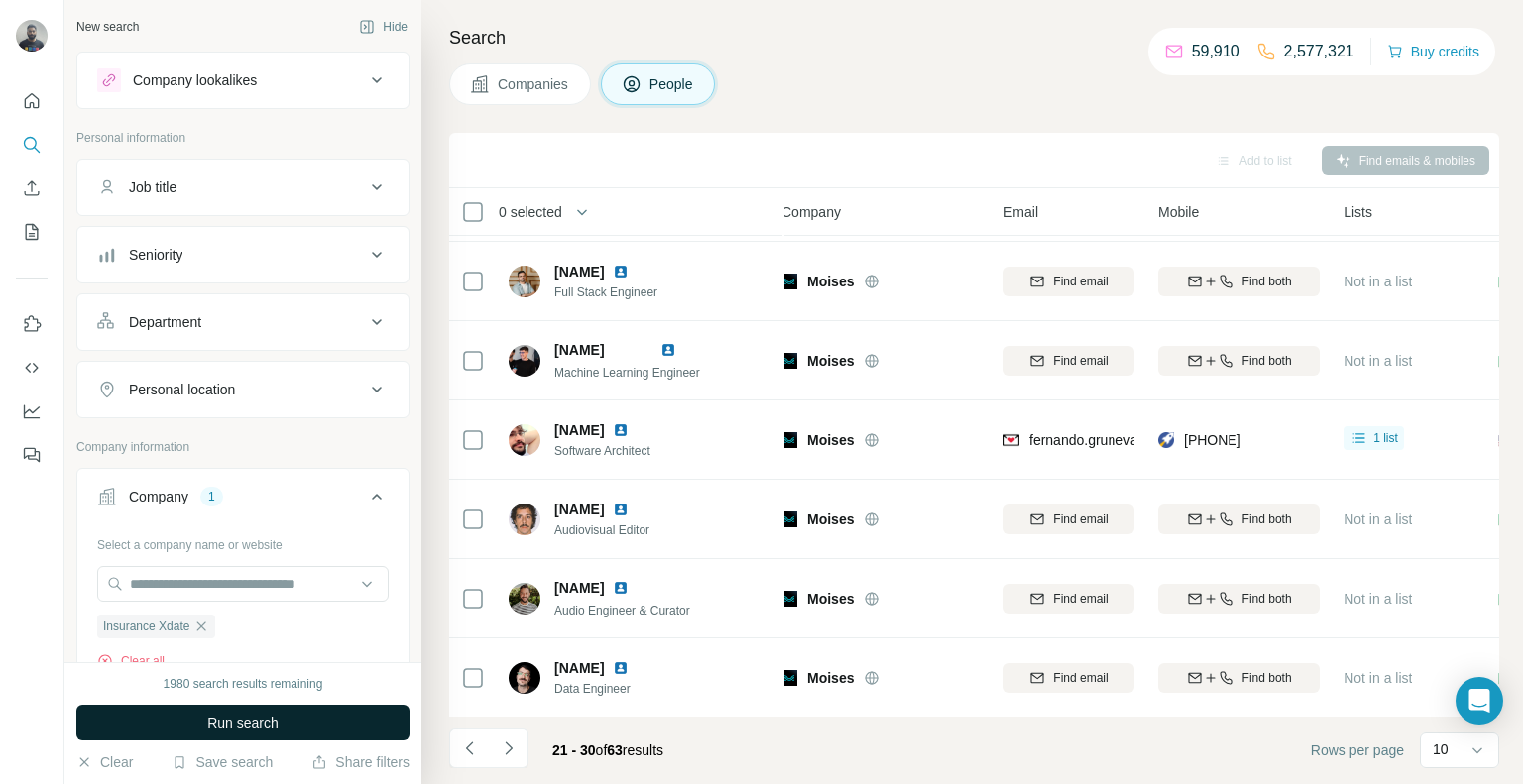 click on "Run search" at bounding box center (243, 723) 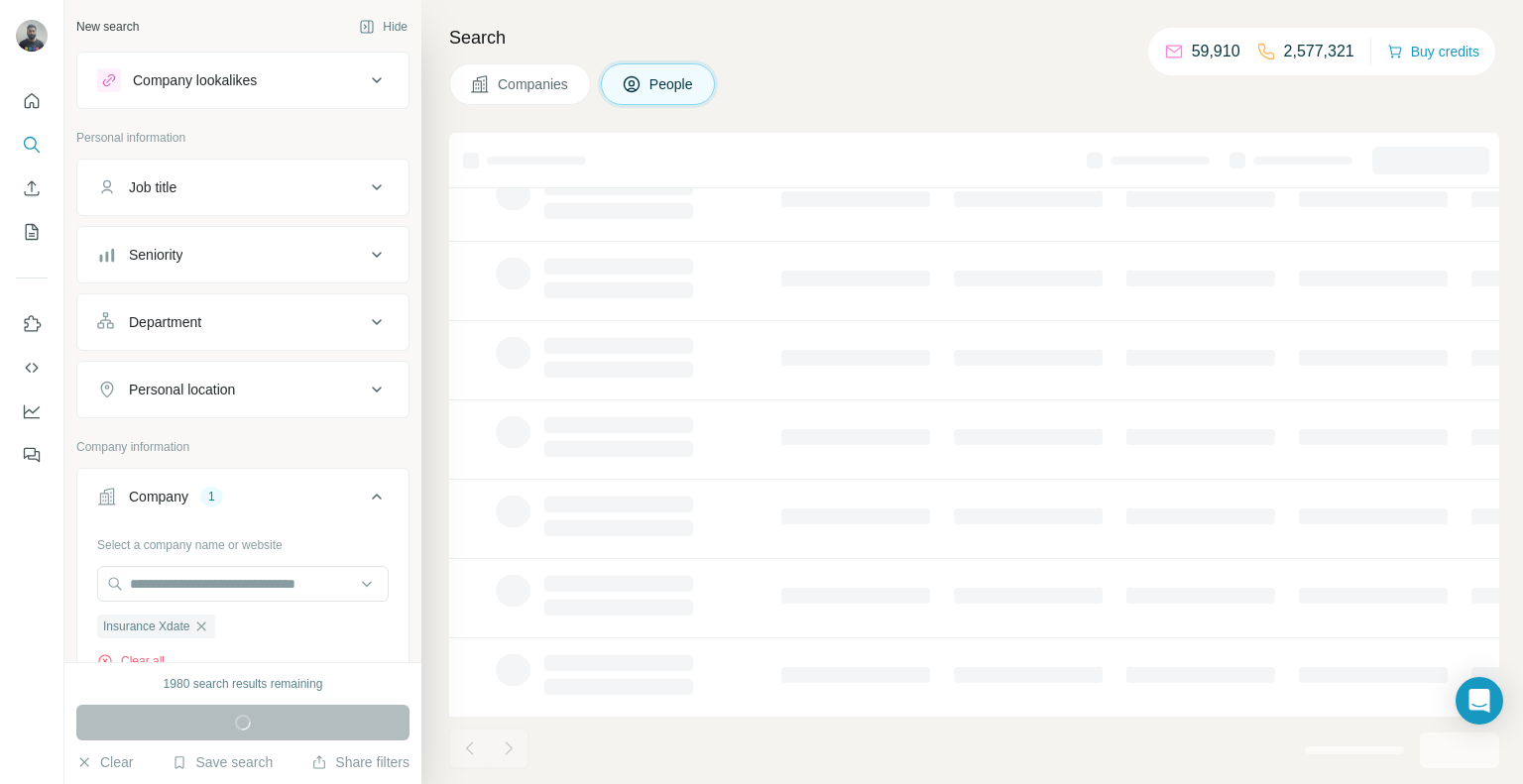 scroll, scrollTop: 0, scrollLeft: 13, axis: horizontal 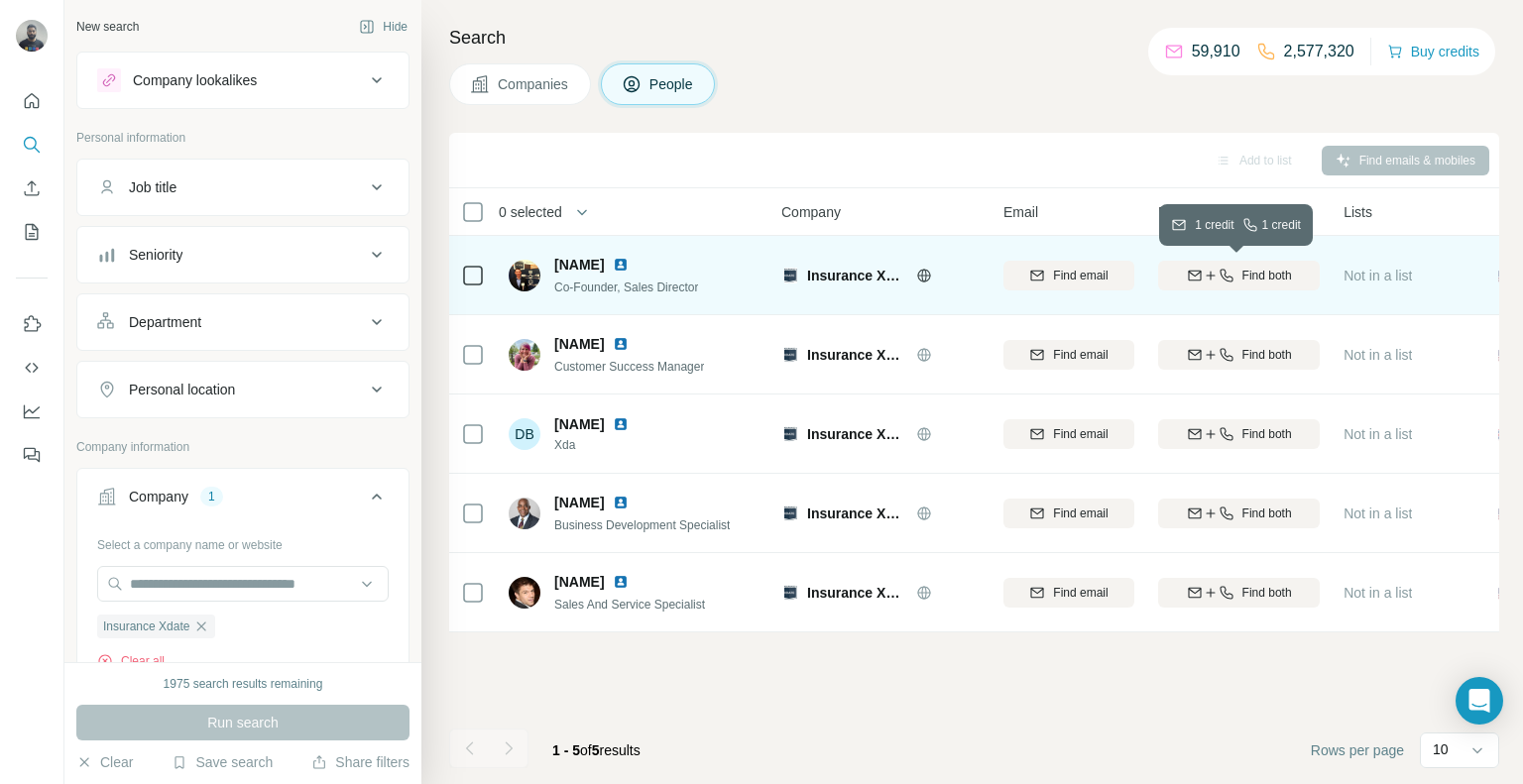 click on "Find both" at bounding box center (1238, 276) 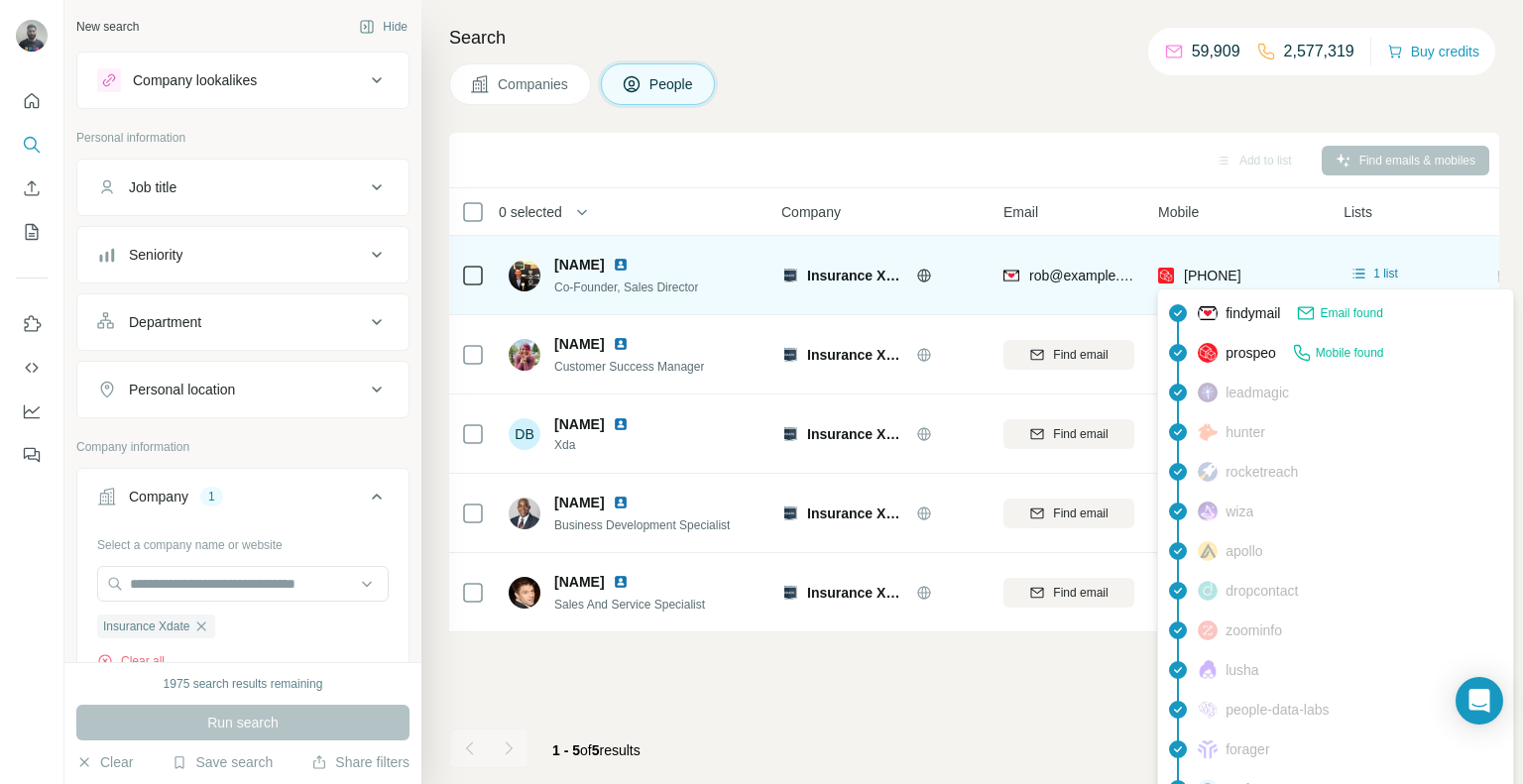 drag, startPoint x: 1298, startPoint y: 263, endPoint x: 1183, endPoint y: 267, distance: 115.06954 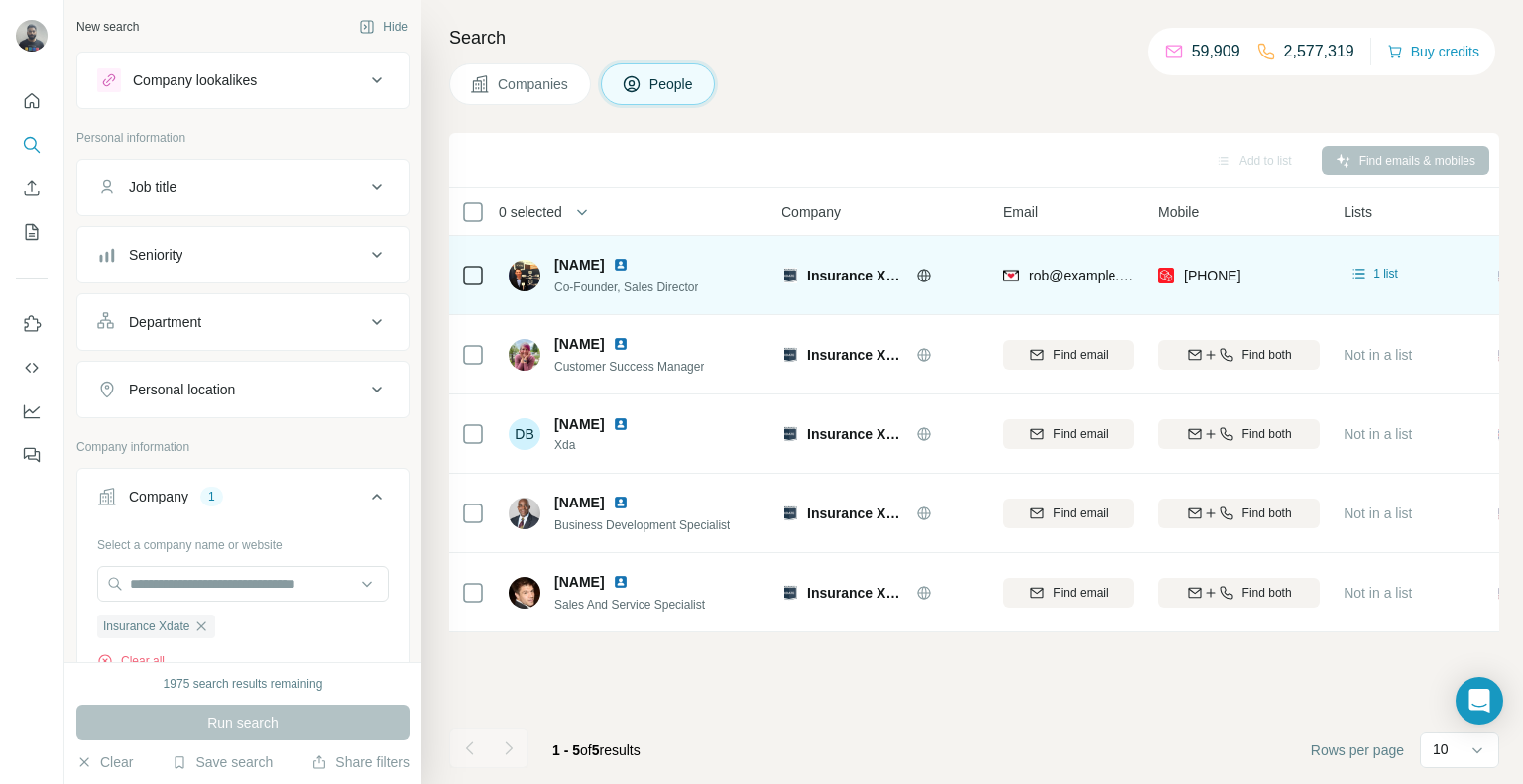 click on "[PHONE]" at bounding box center (1238, 275) 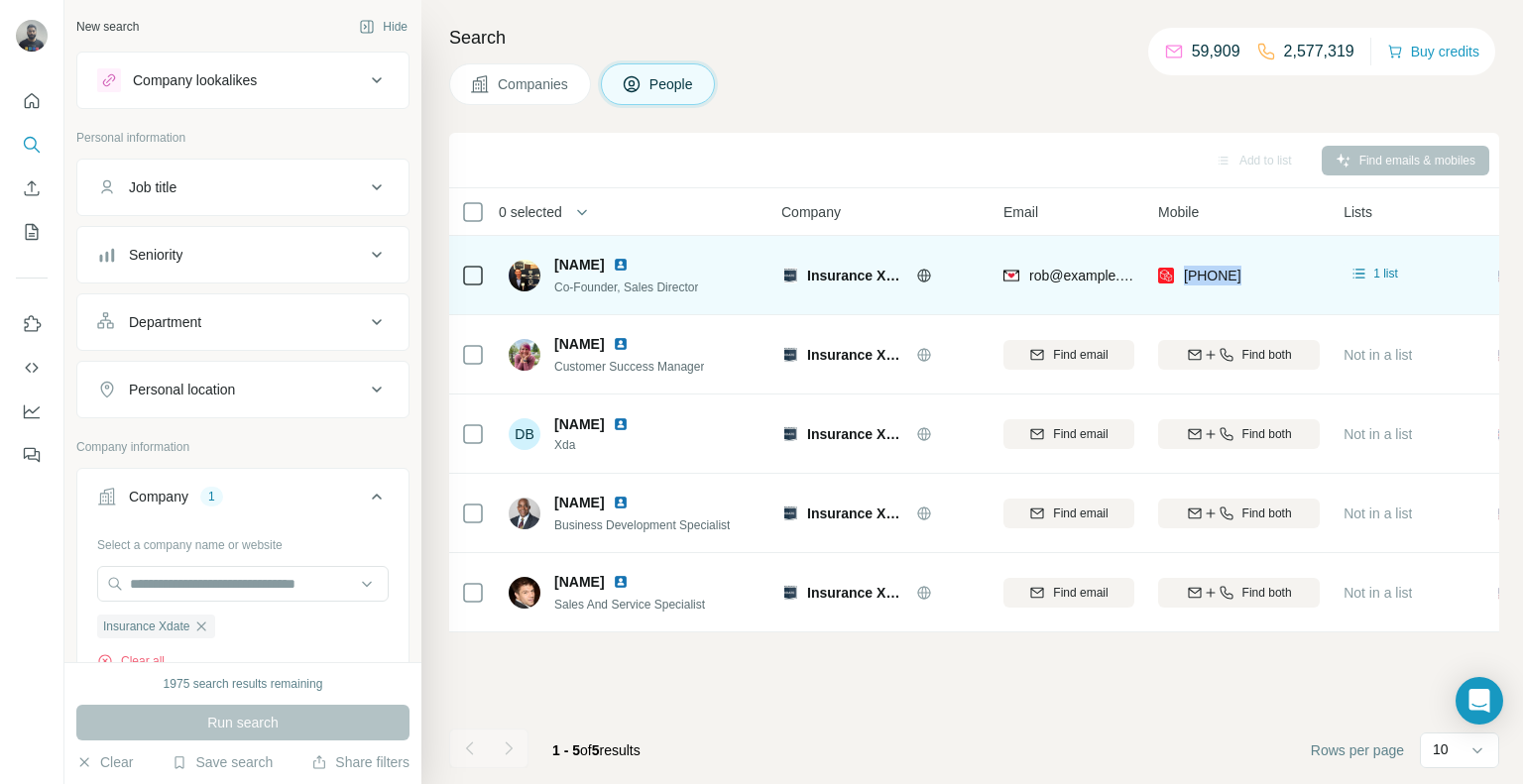copy on "[PHONE]" 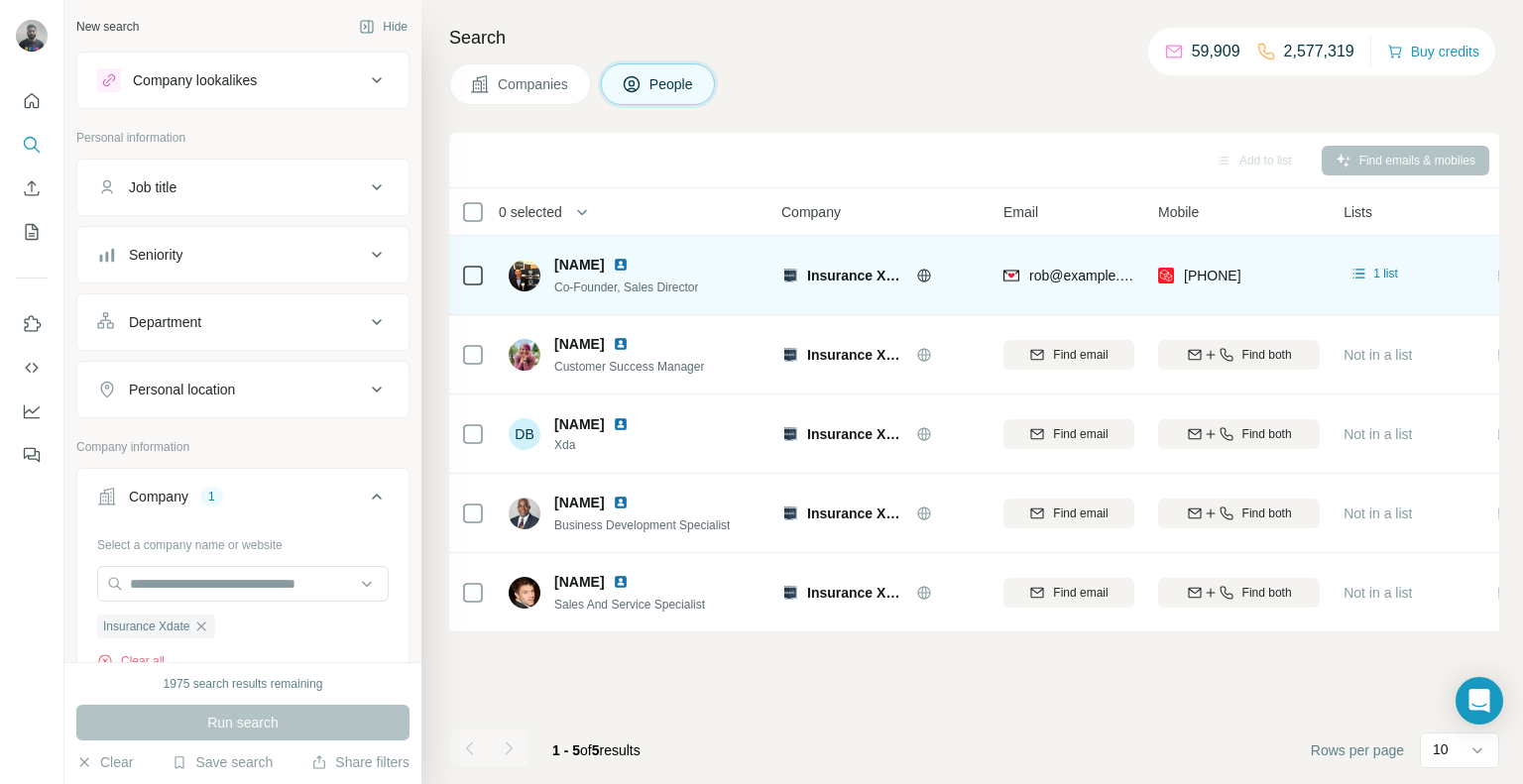 click on "rob@example.com" at bounding box center (1069, 275) 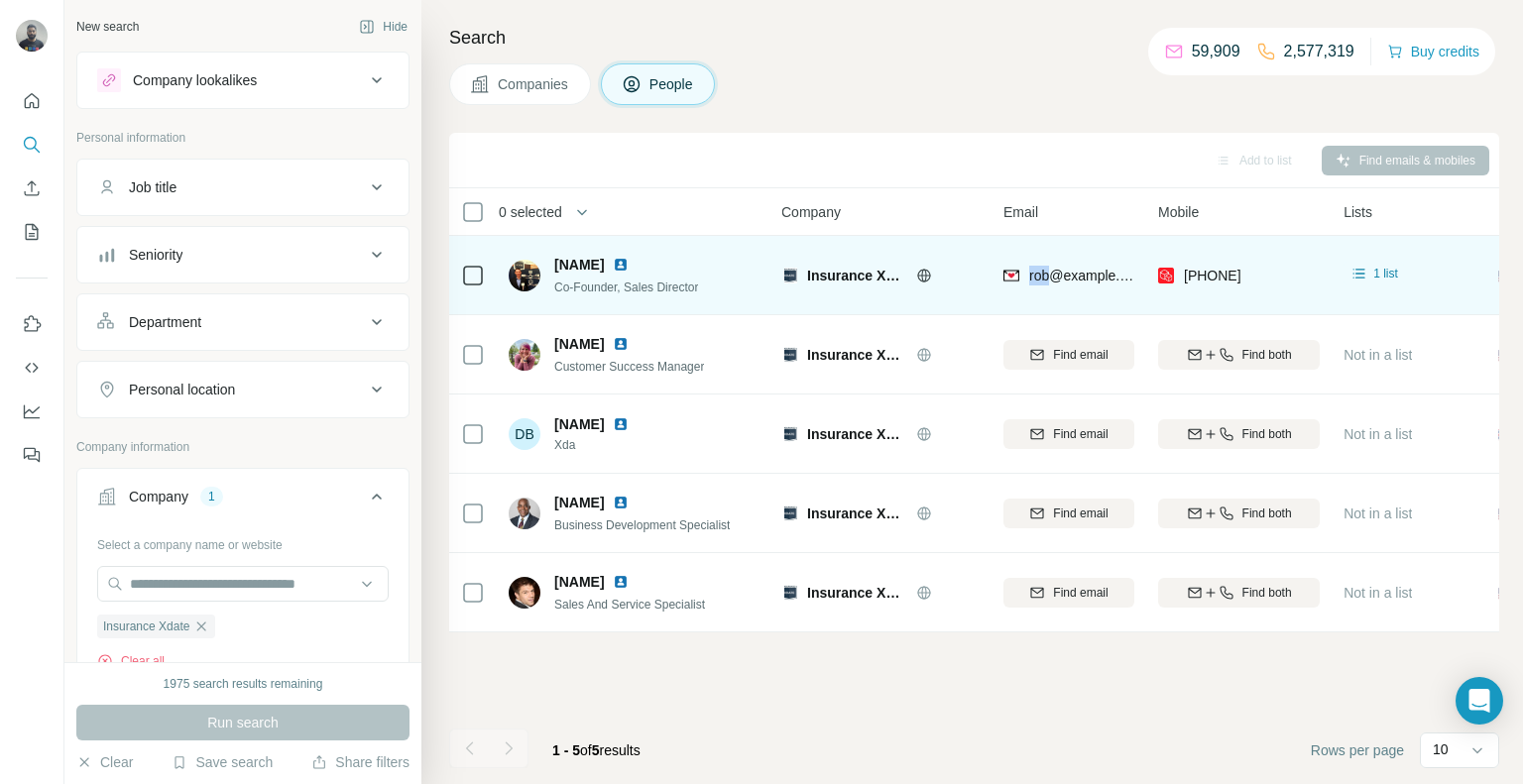 click on "rob@example.com" at bounding box center [1069, 275] 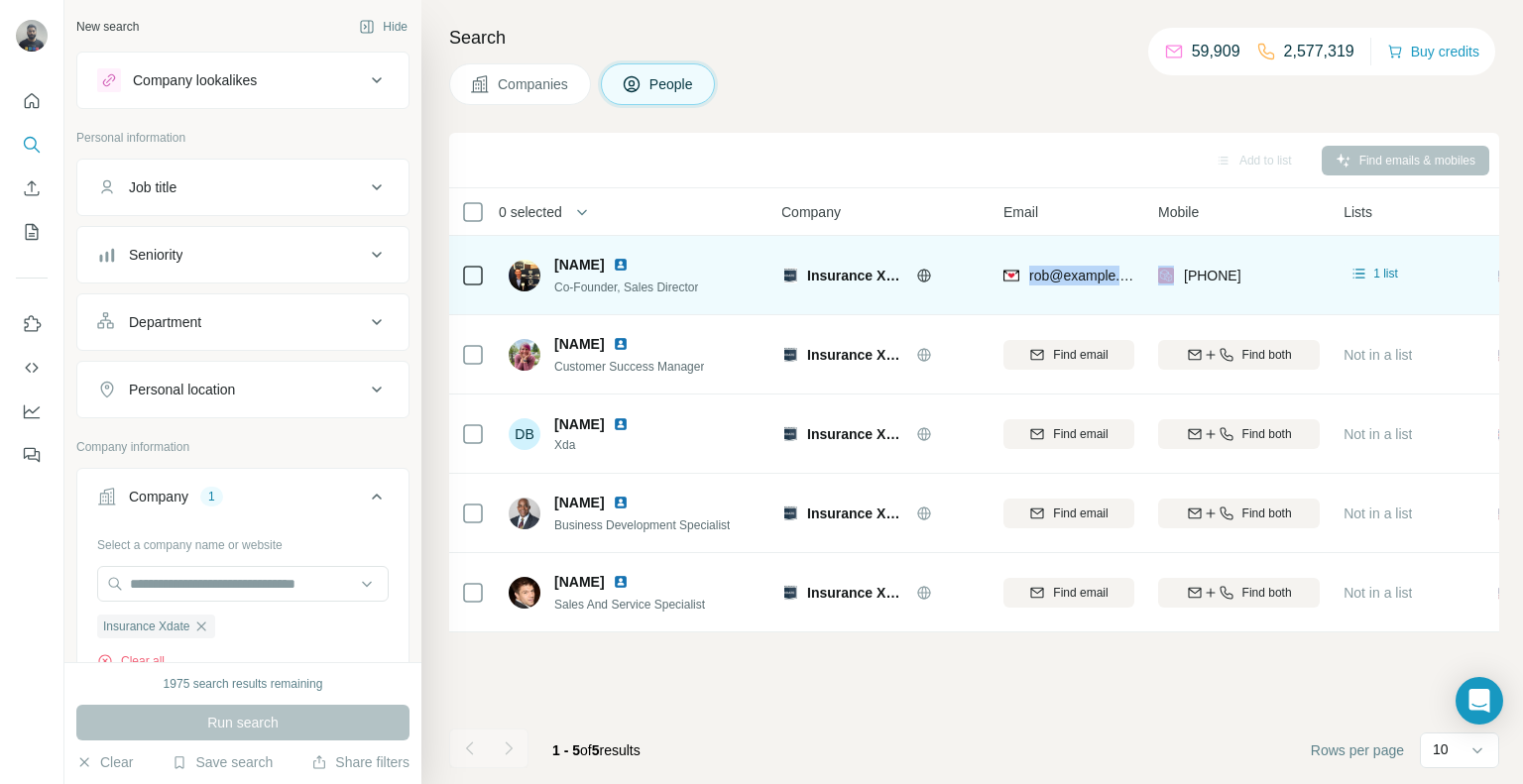 copy on "rob@example.com" 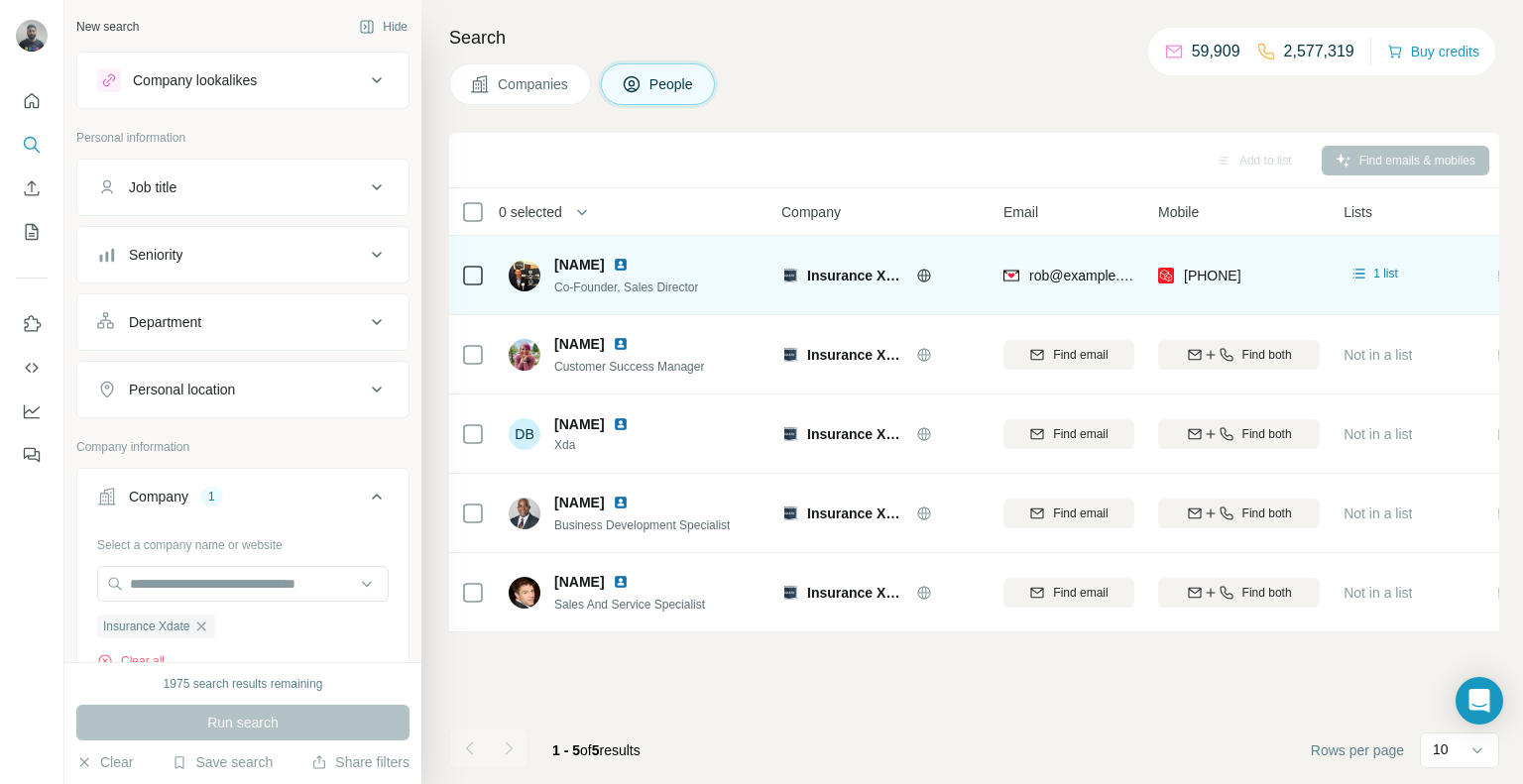 click on "rob@example.com" at bounding box center [1069, 275] 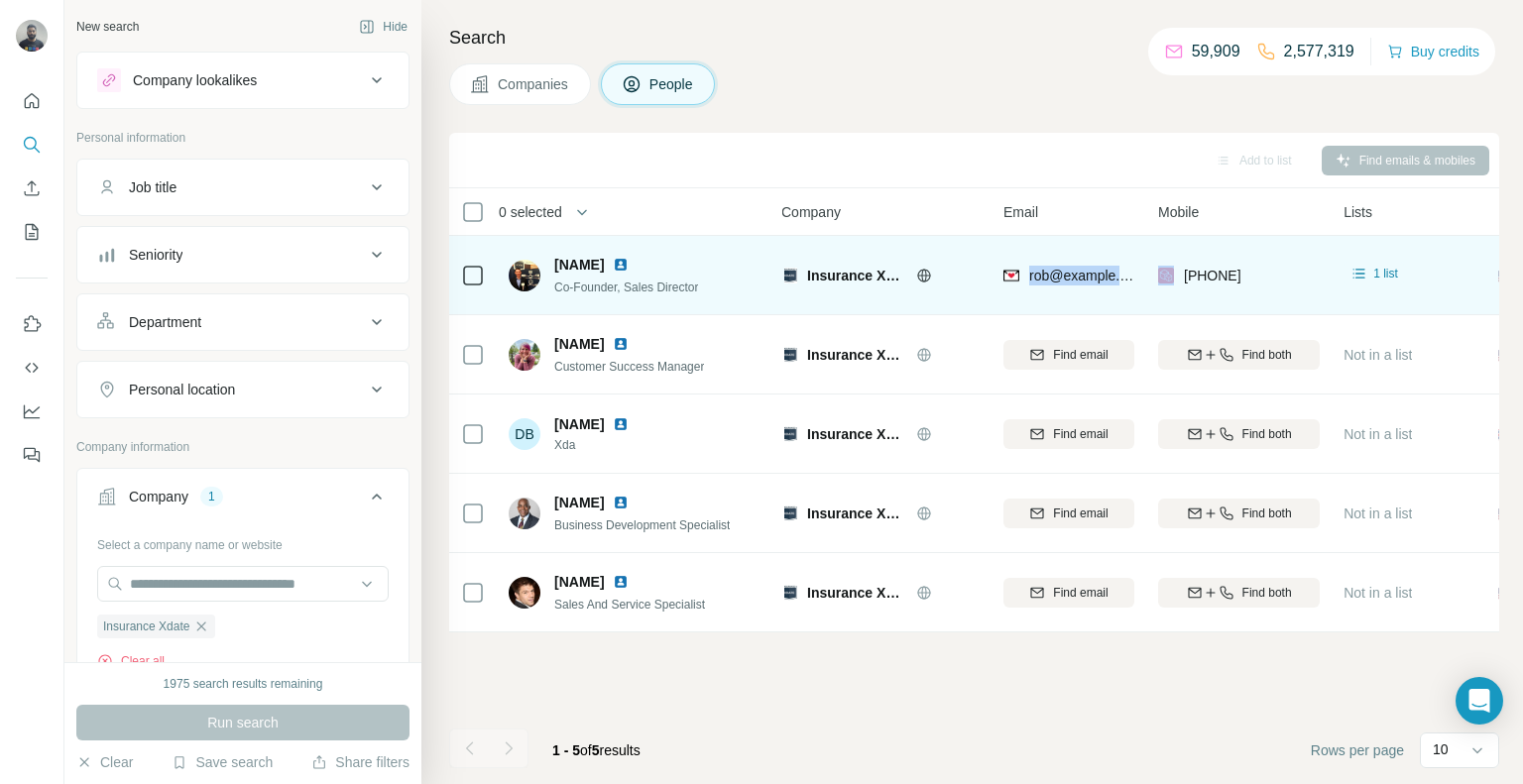 click on "[PHONE]" at bounding box center (1238, 275) 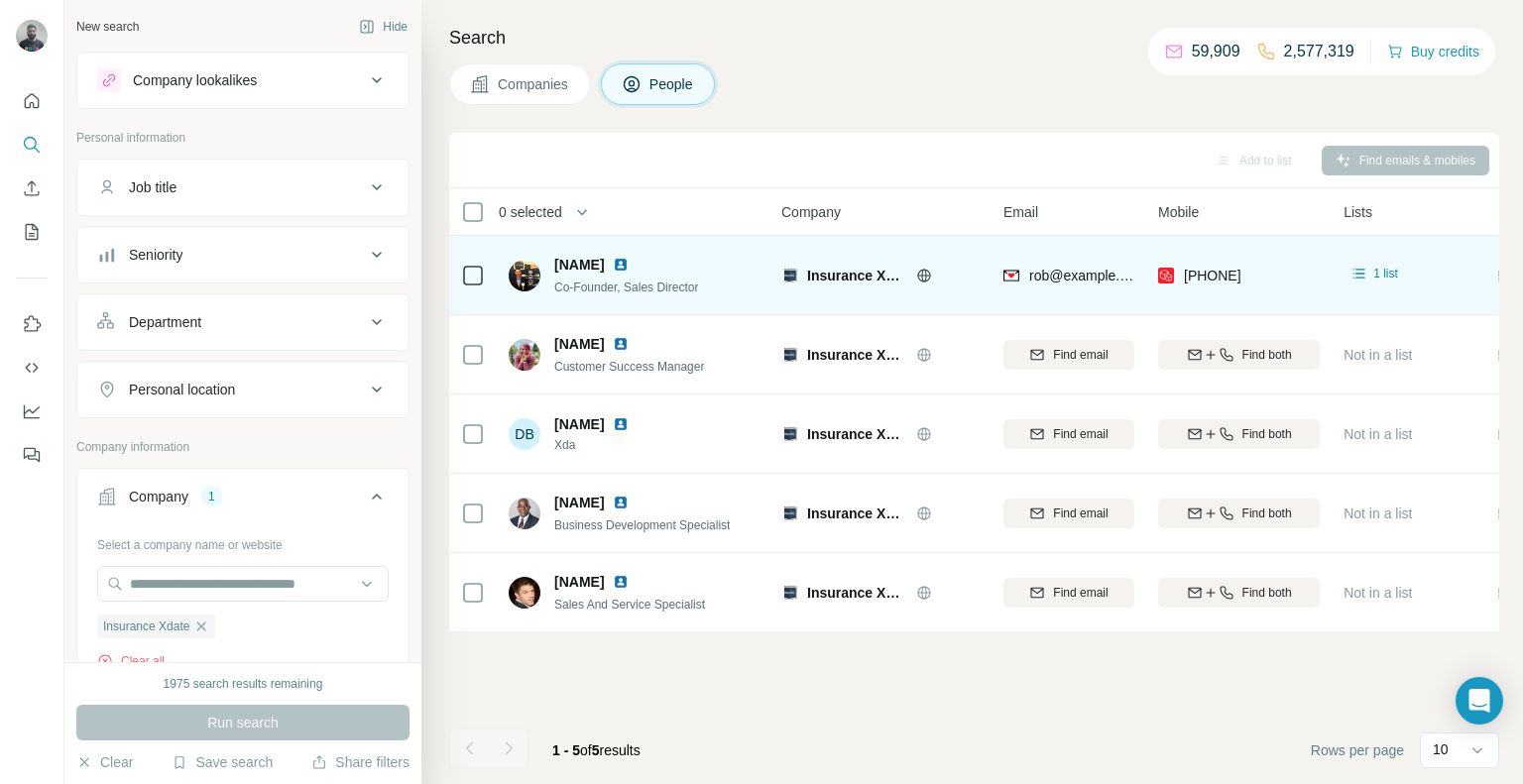 click on "[PHONE]" at bounding box center [1238, 275] 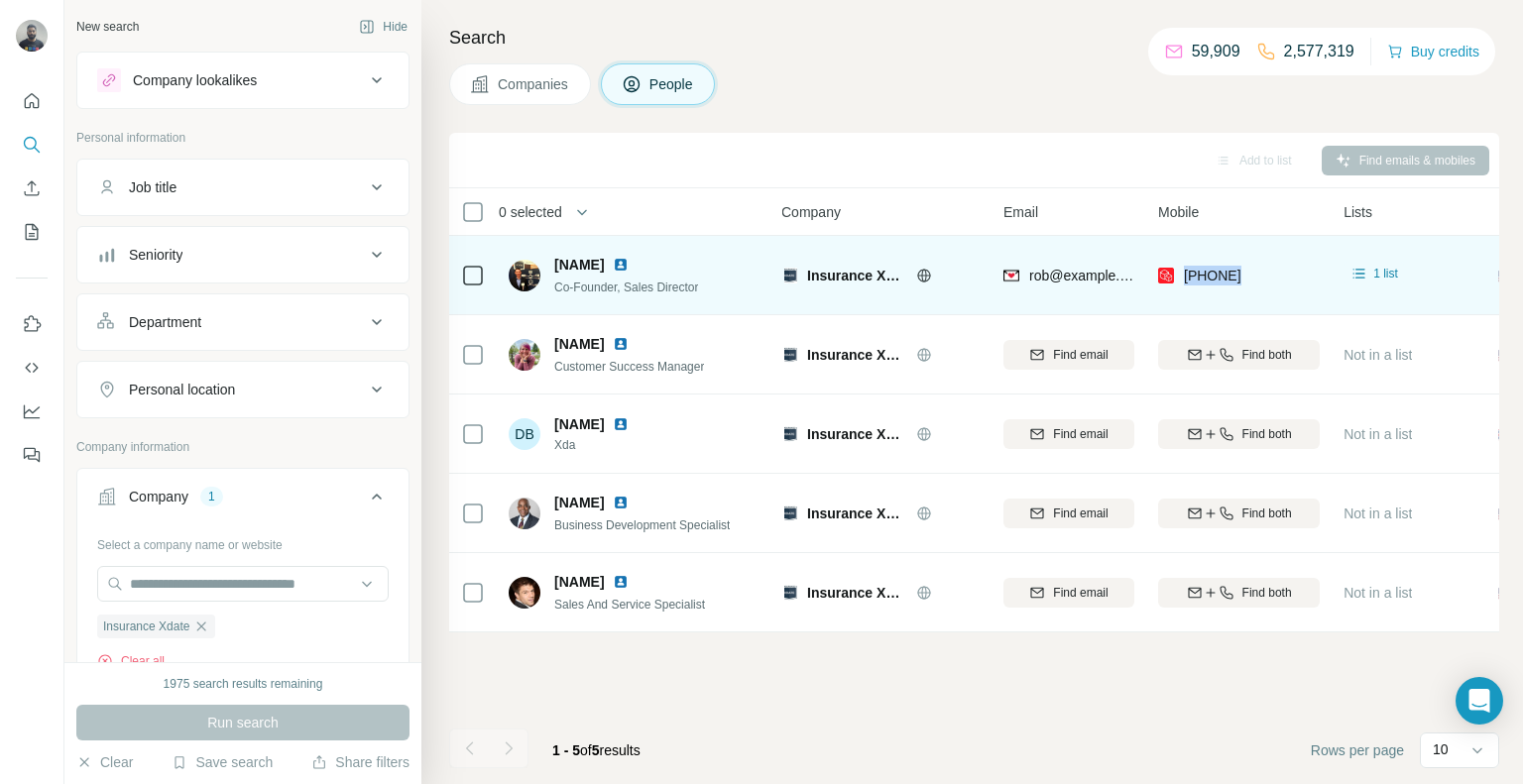 copy on "[PHONE]" 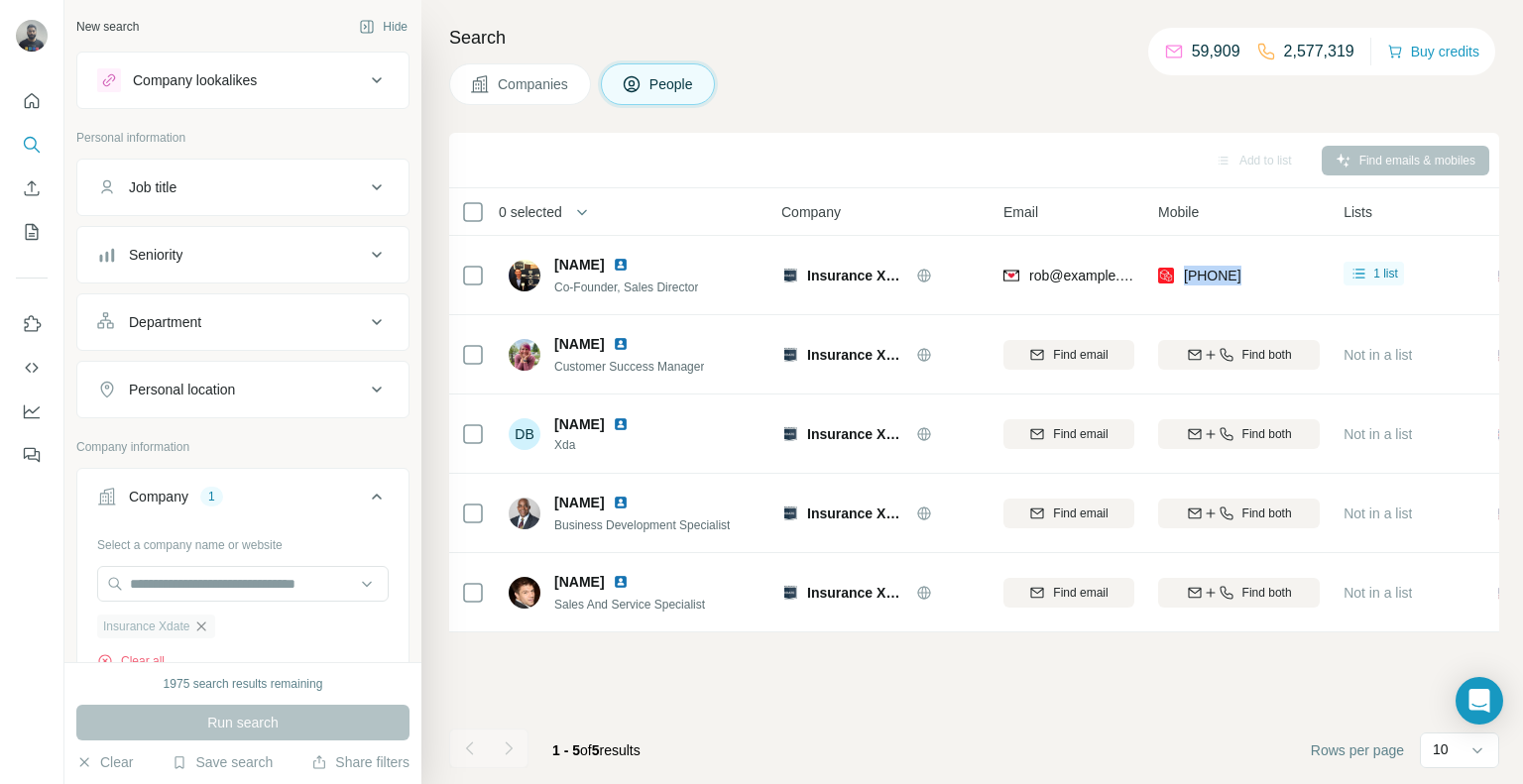 click 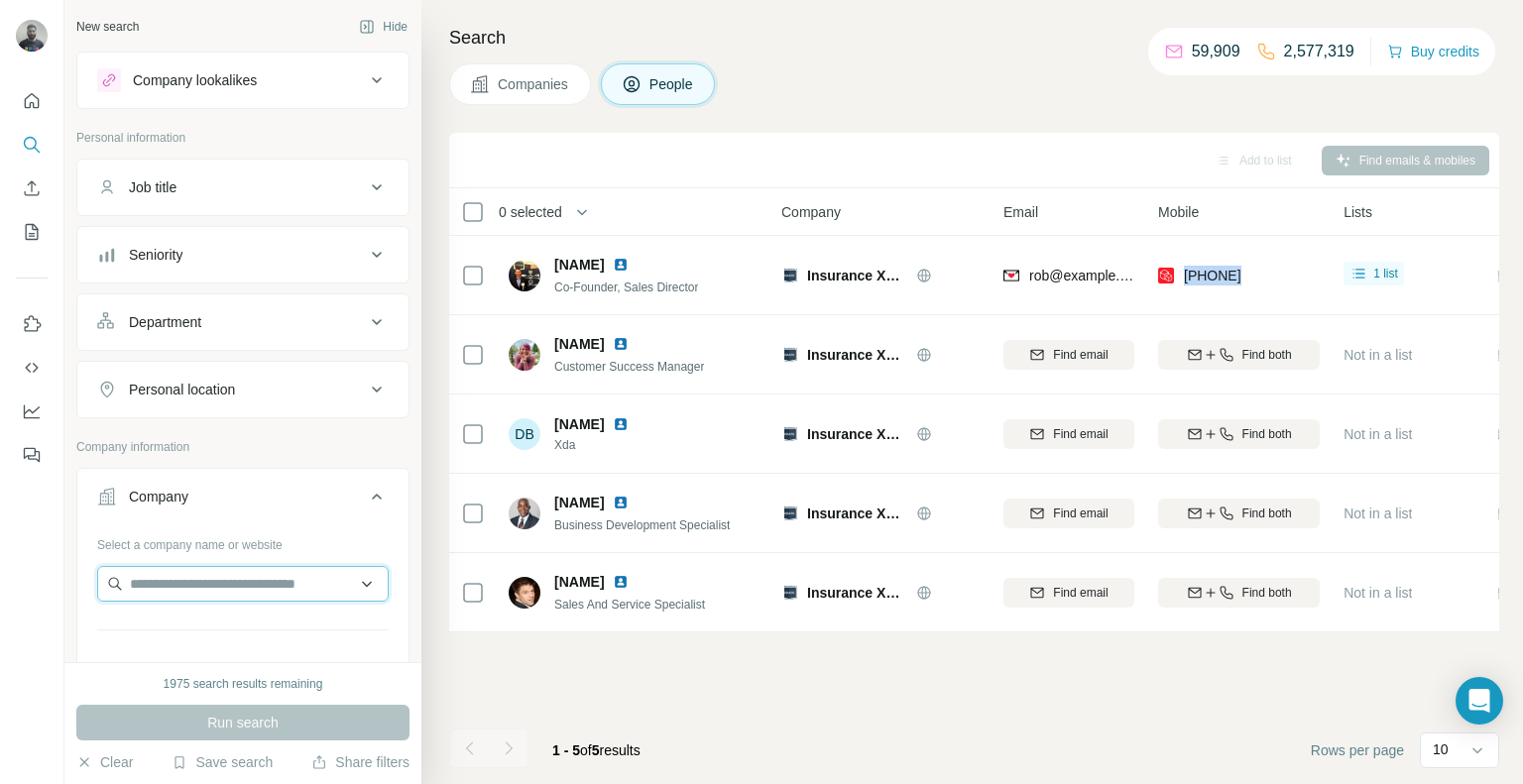 click at bounding box center [243, 584] 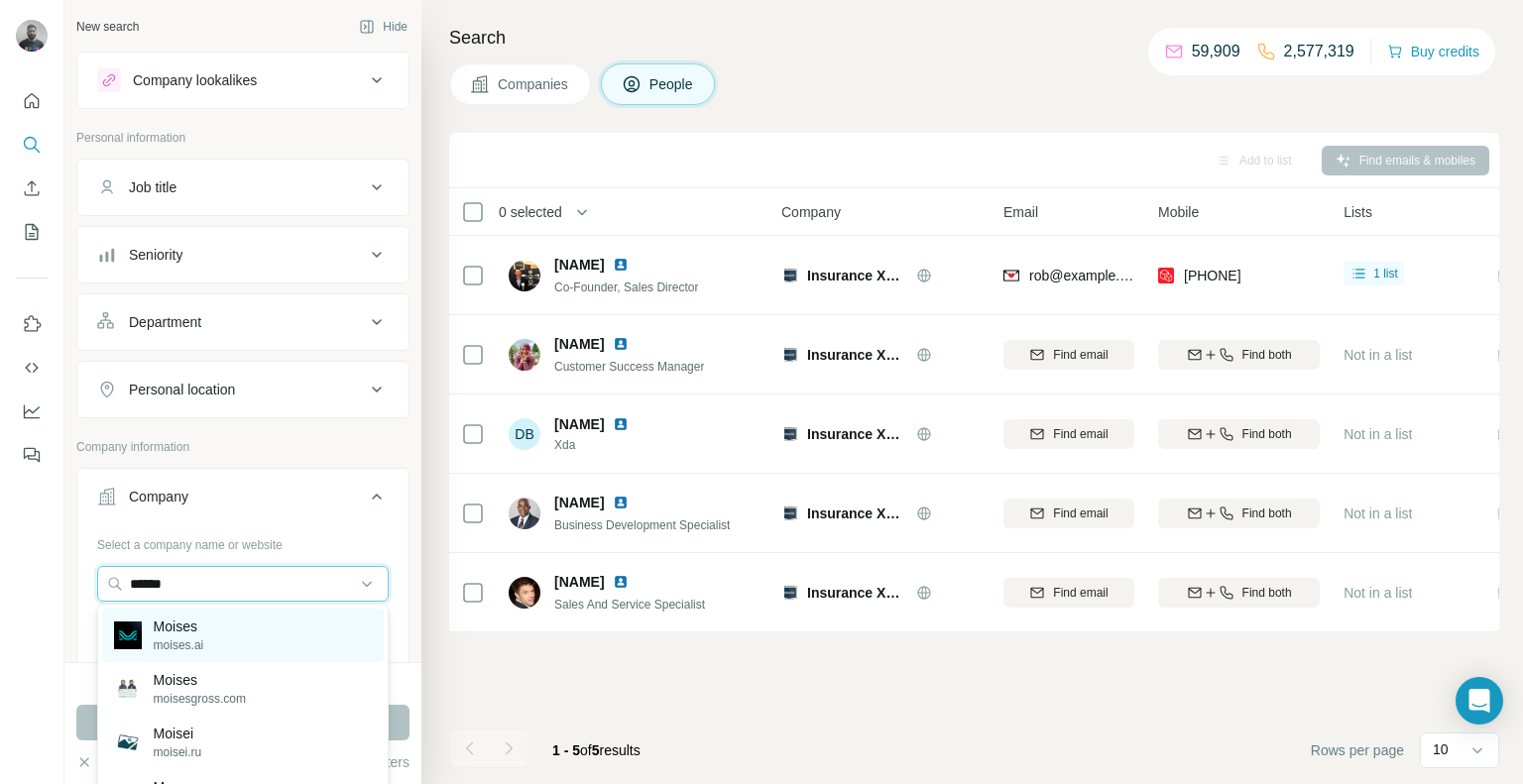 type on "******" 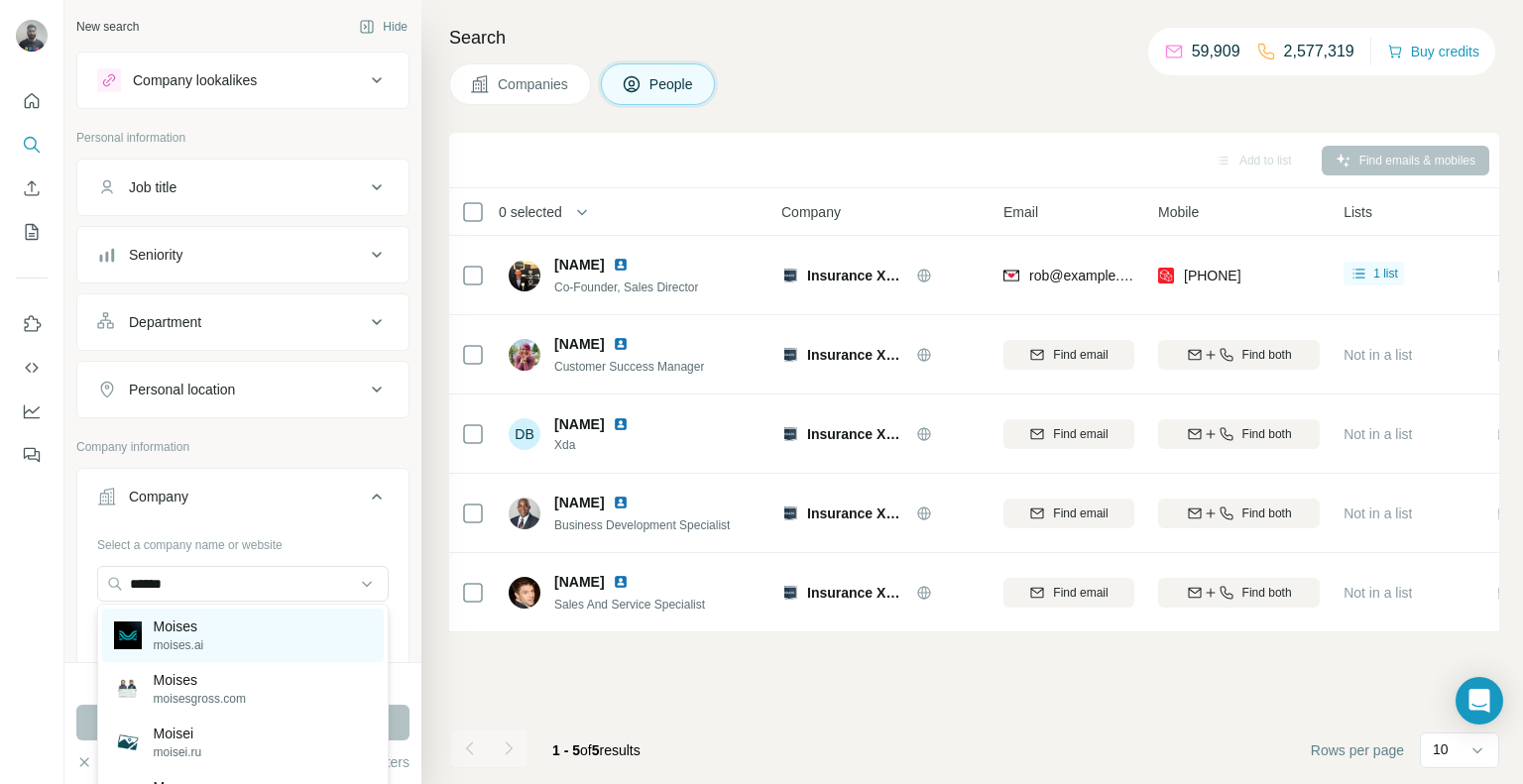 click on "moises.ai" at bounding box center (178, 645) 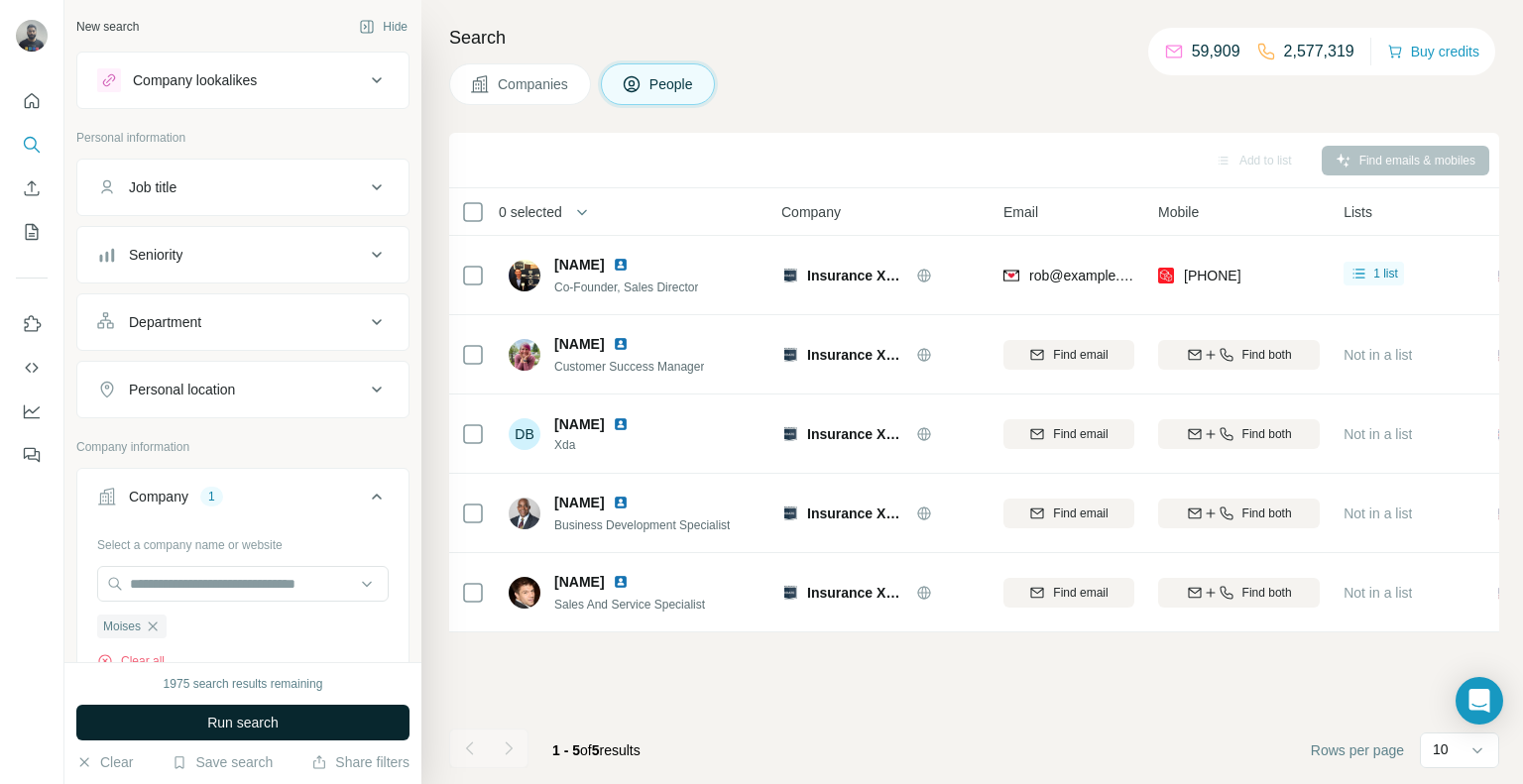 click on "Run search" at bounding box center (243, 723) 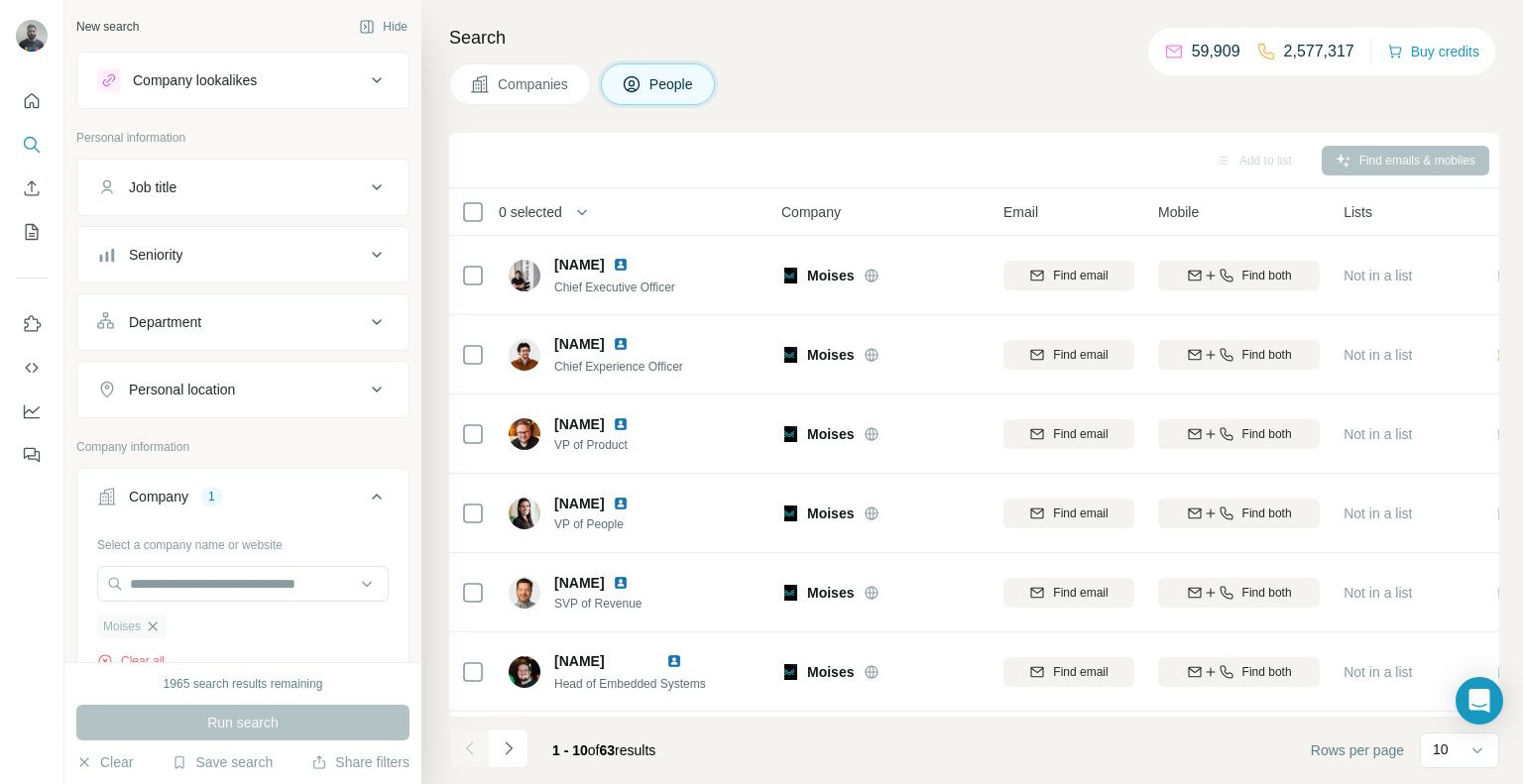 click 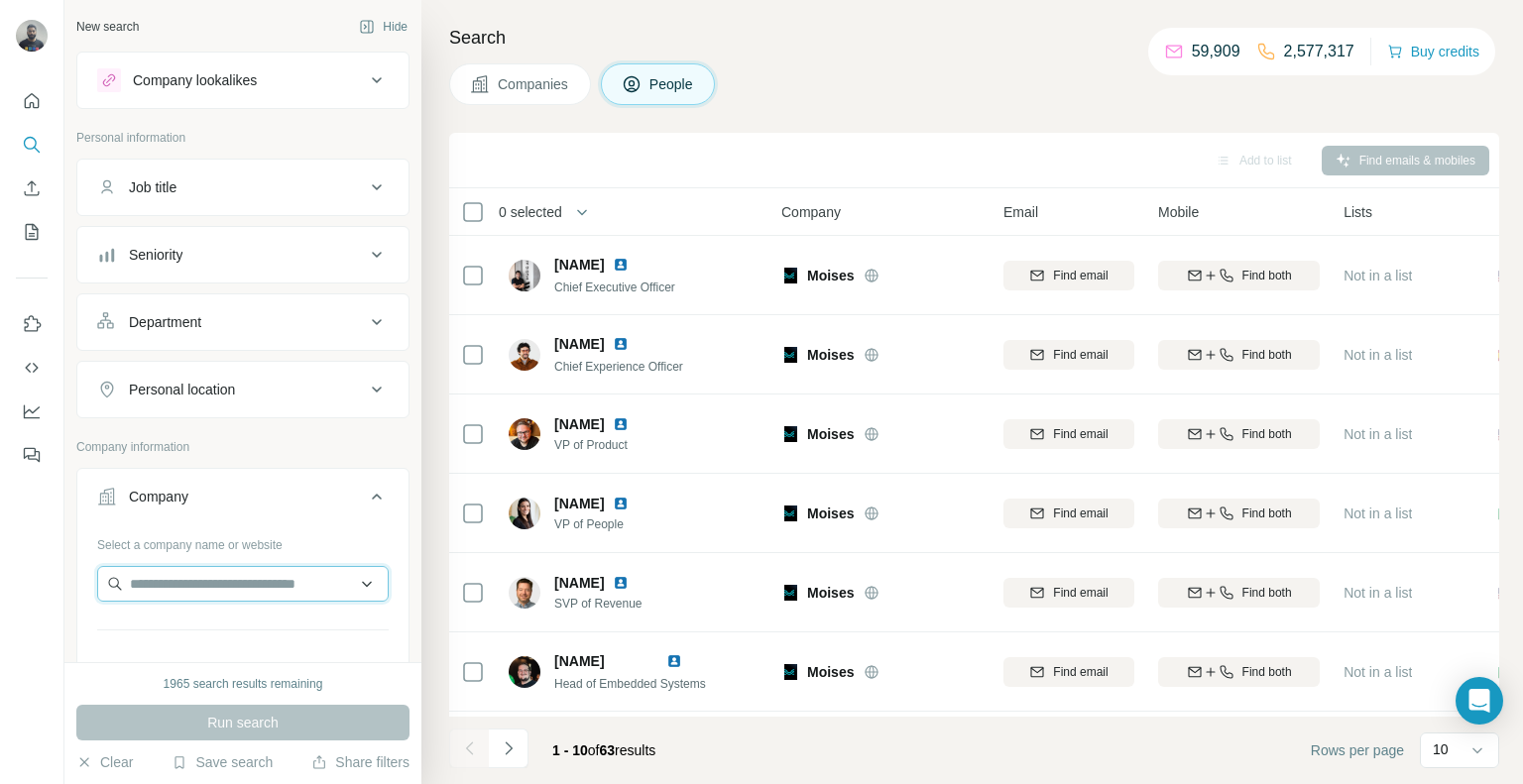 click at bounding box center [243, 584] 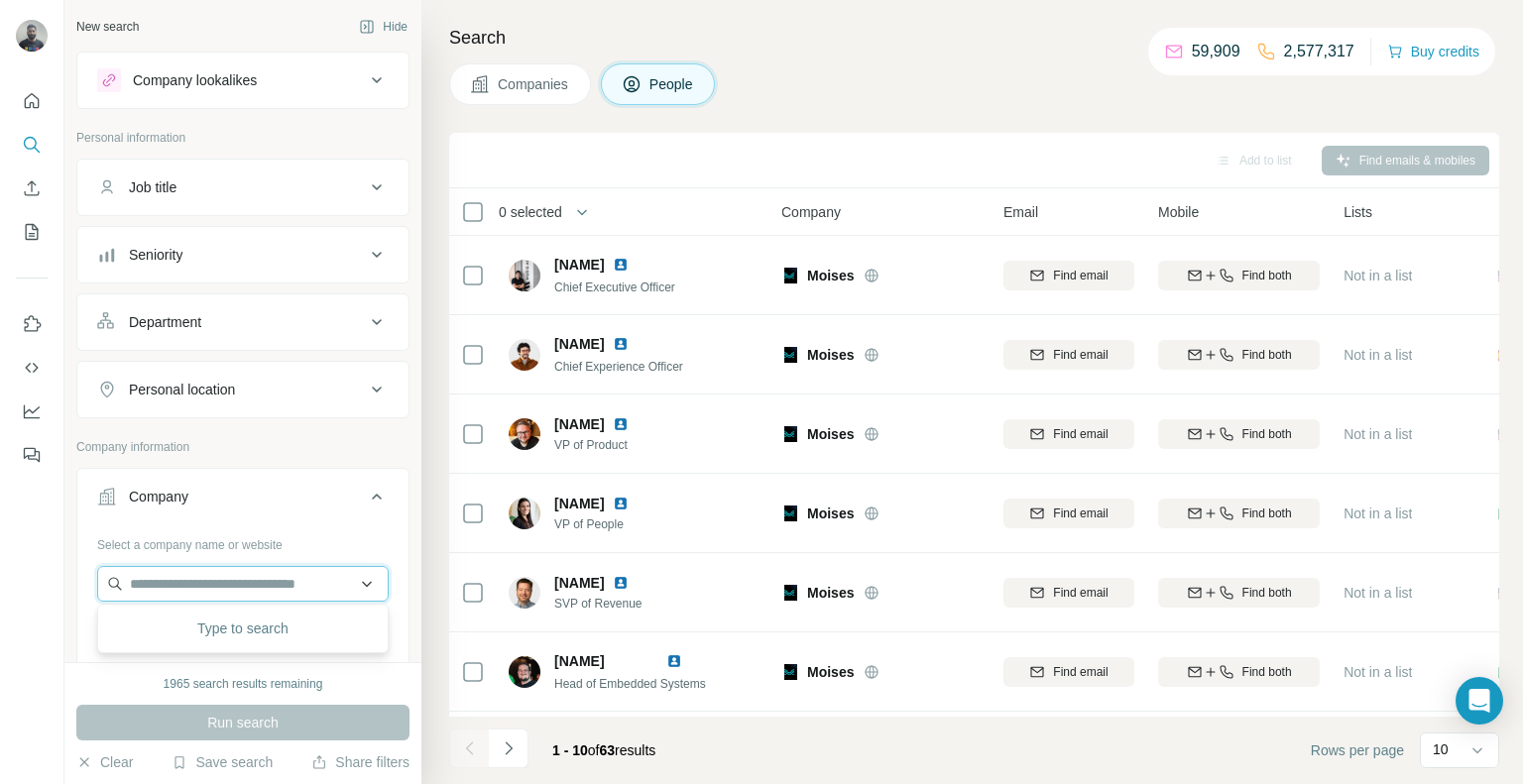 paste on "**********" 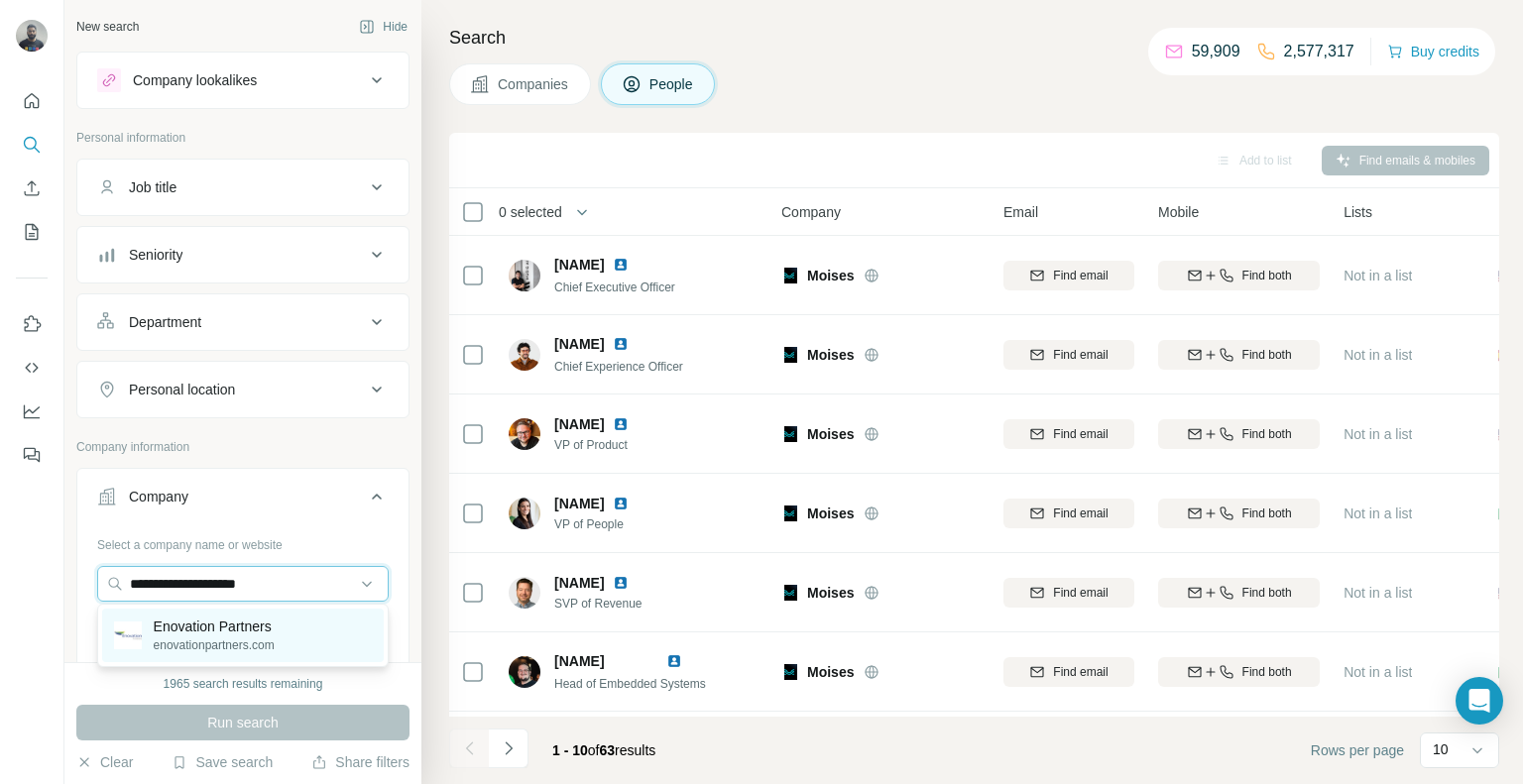 type on "**********" 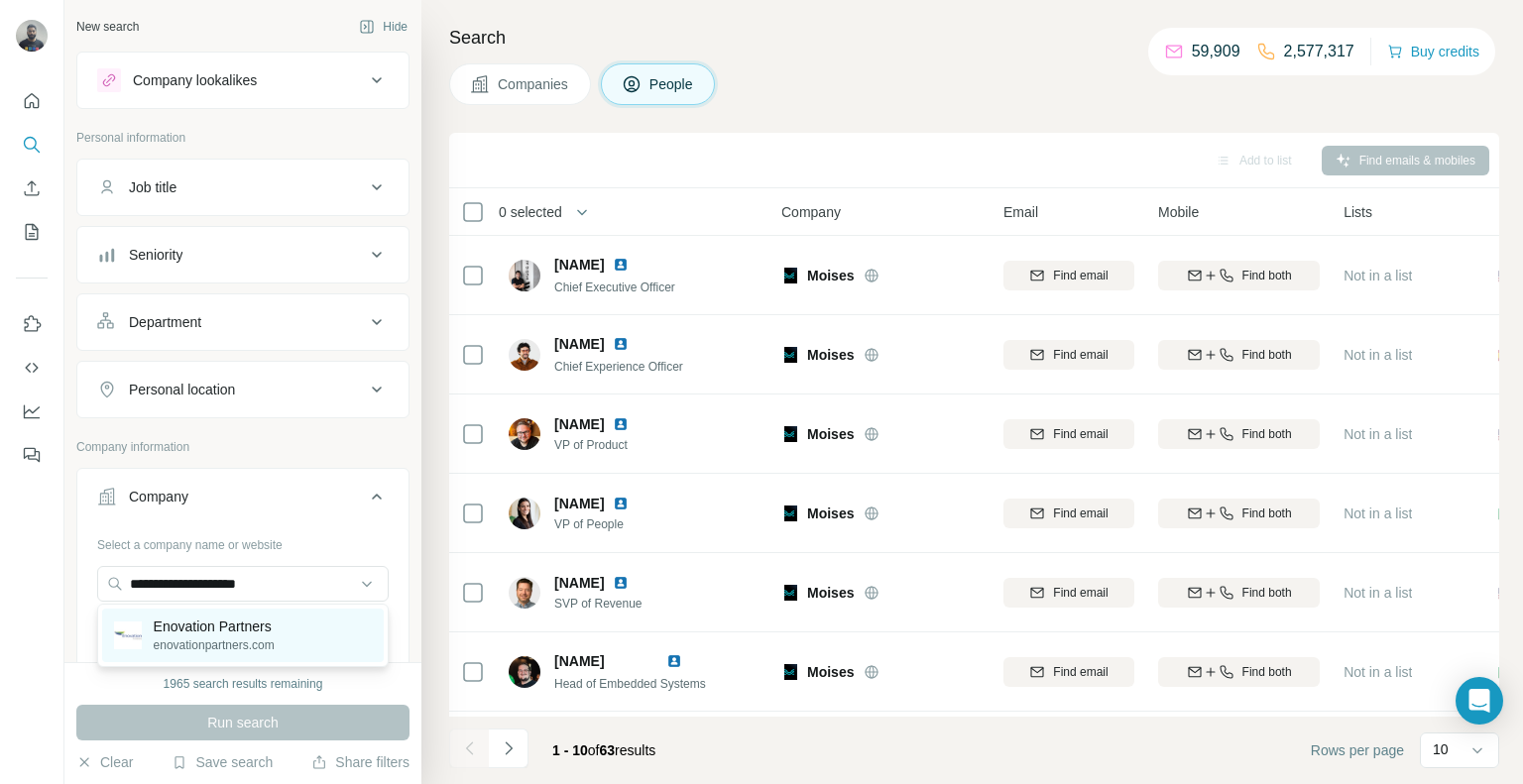 click on "enovationpartners.com" at bounding box center [214, 645] 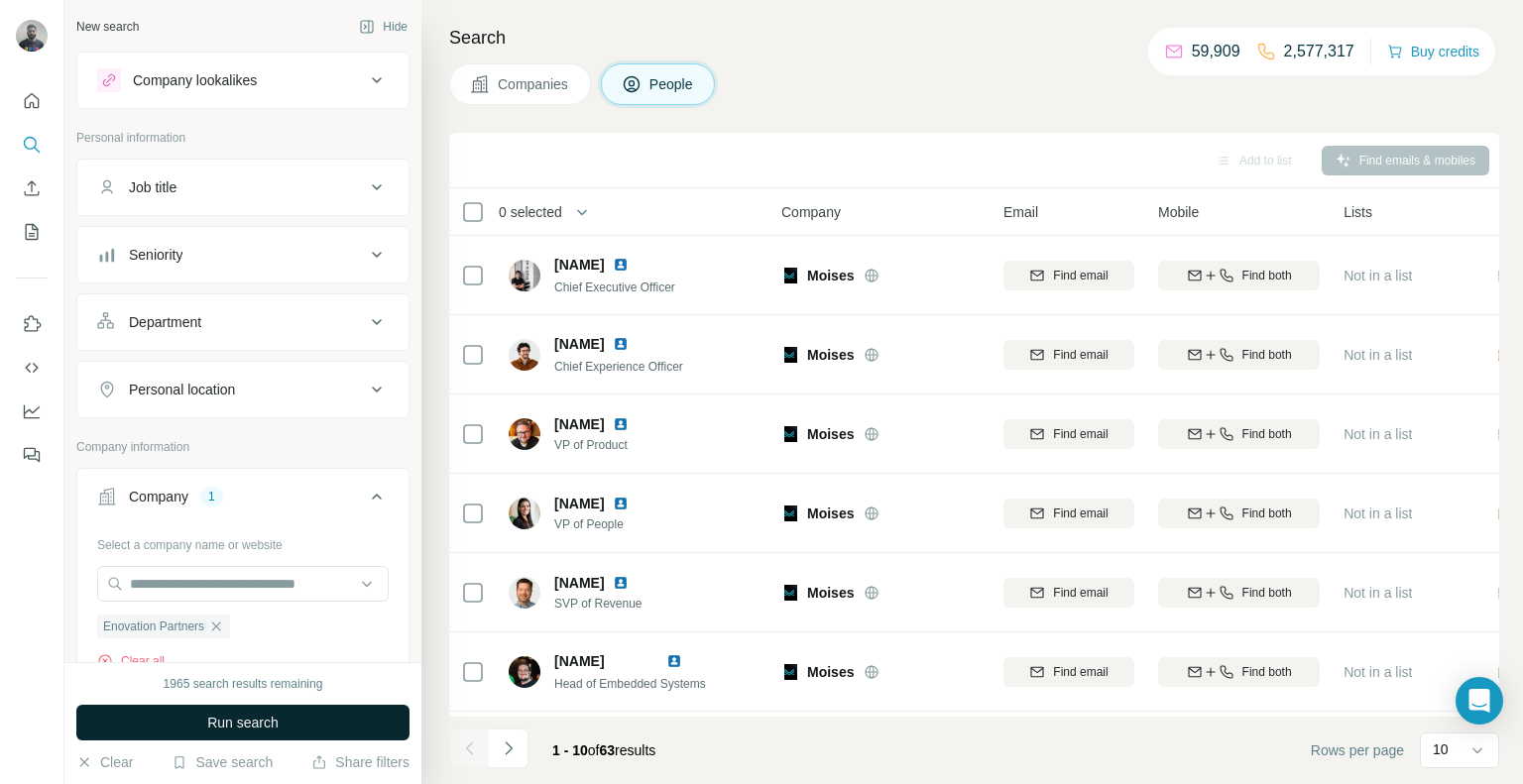 click on "Run search" at bounding box center [243, 723] 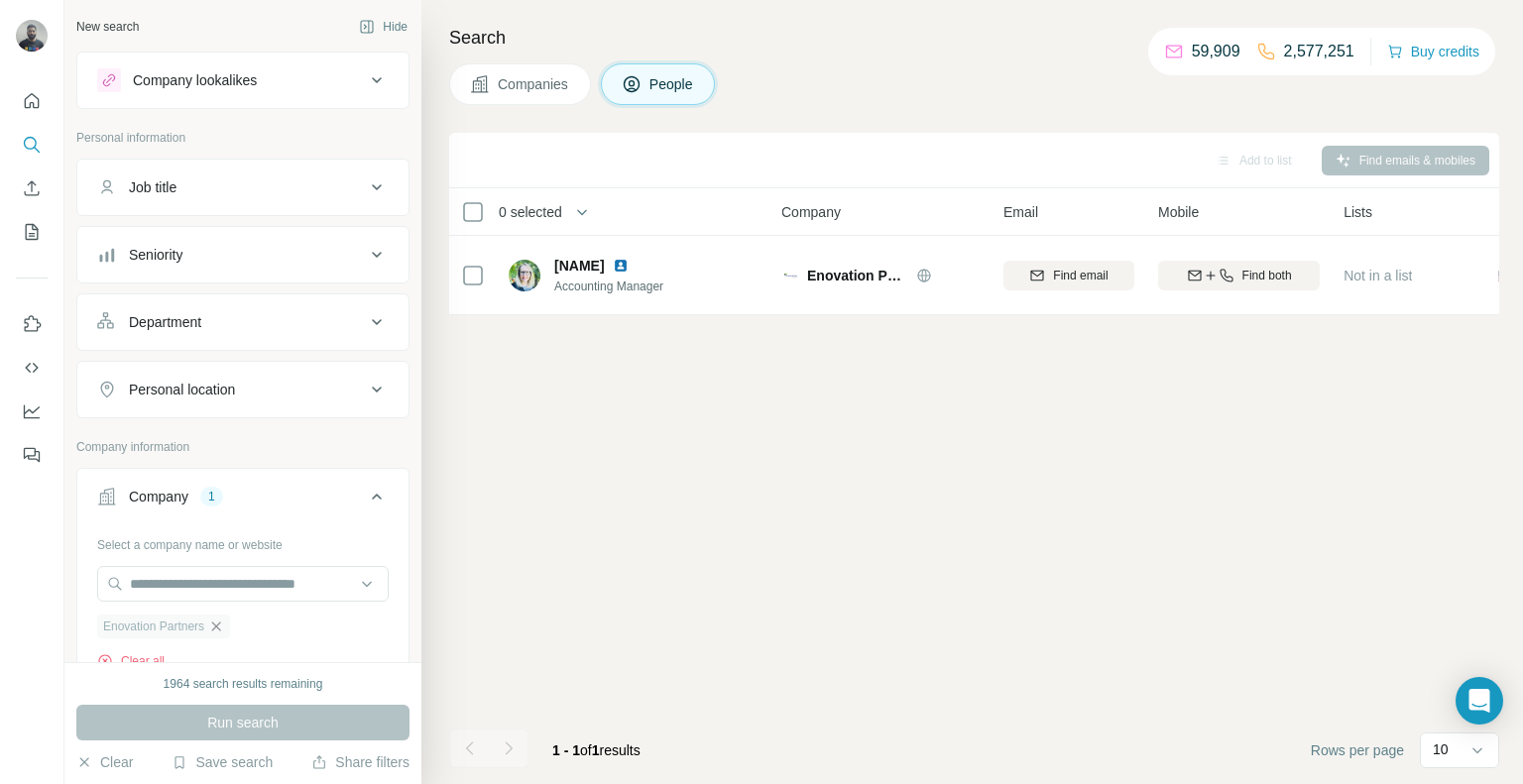 click 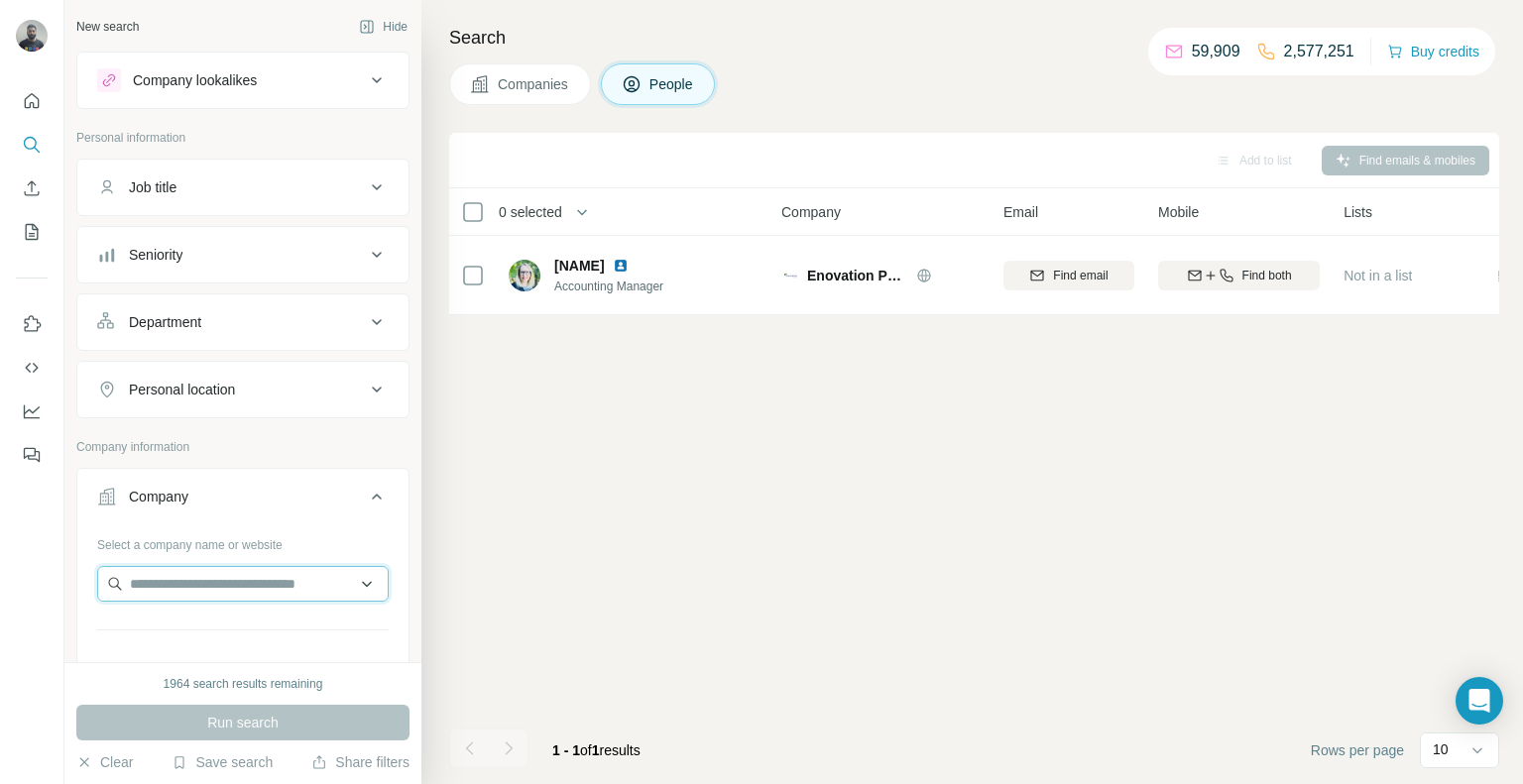 click at bounding box center [243, 584] 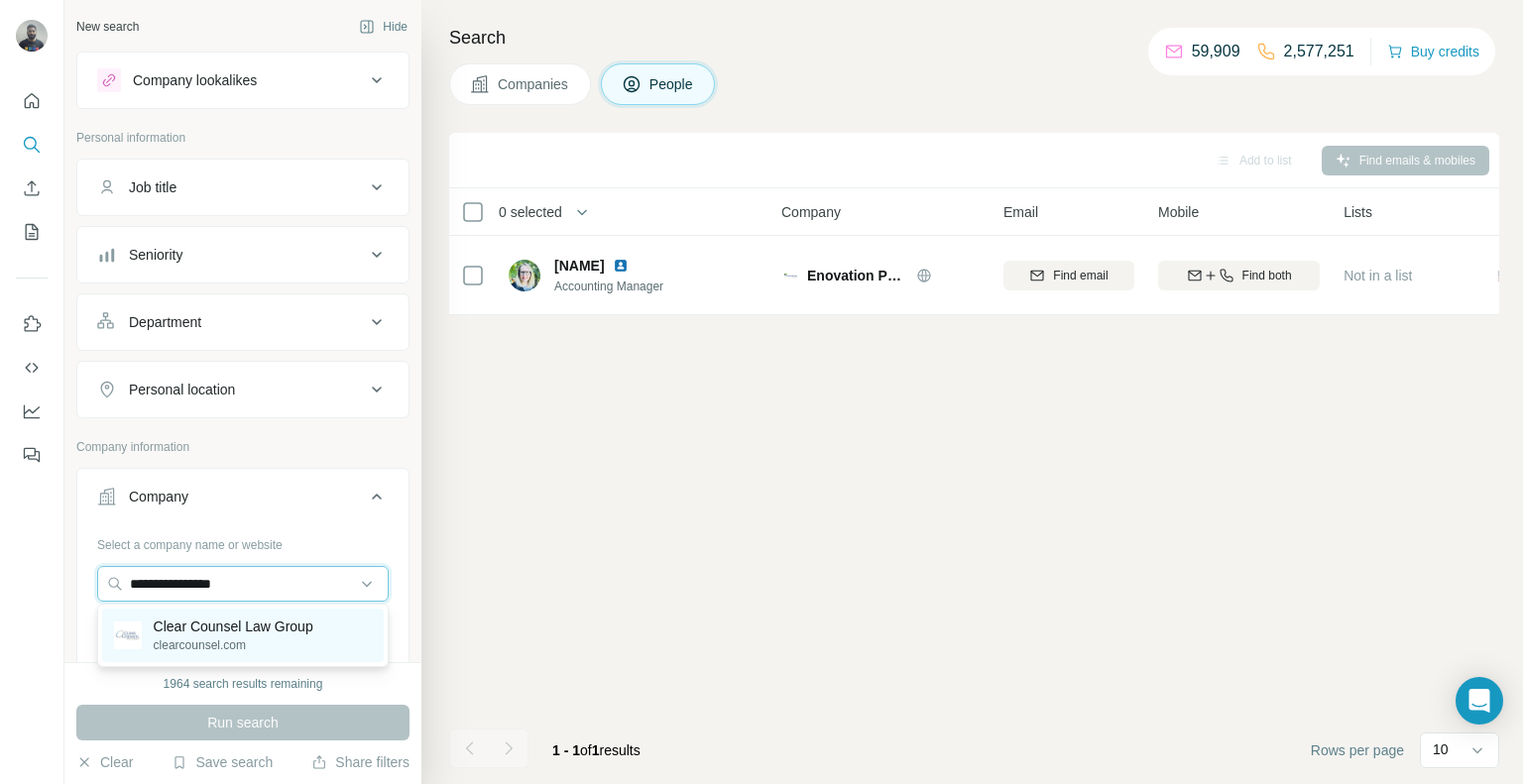 type on "**********" 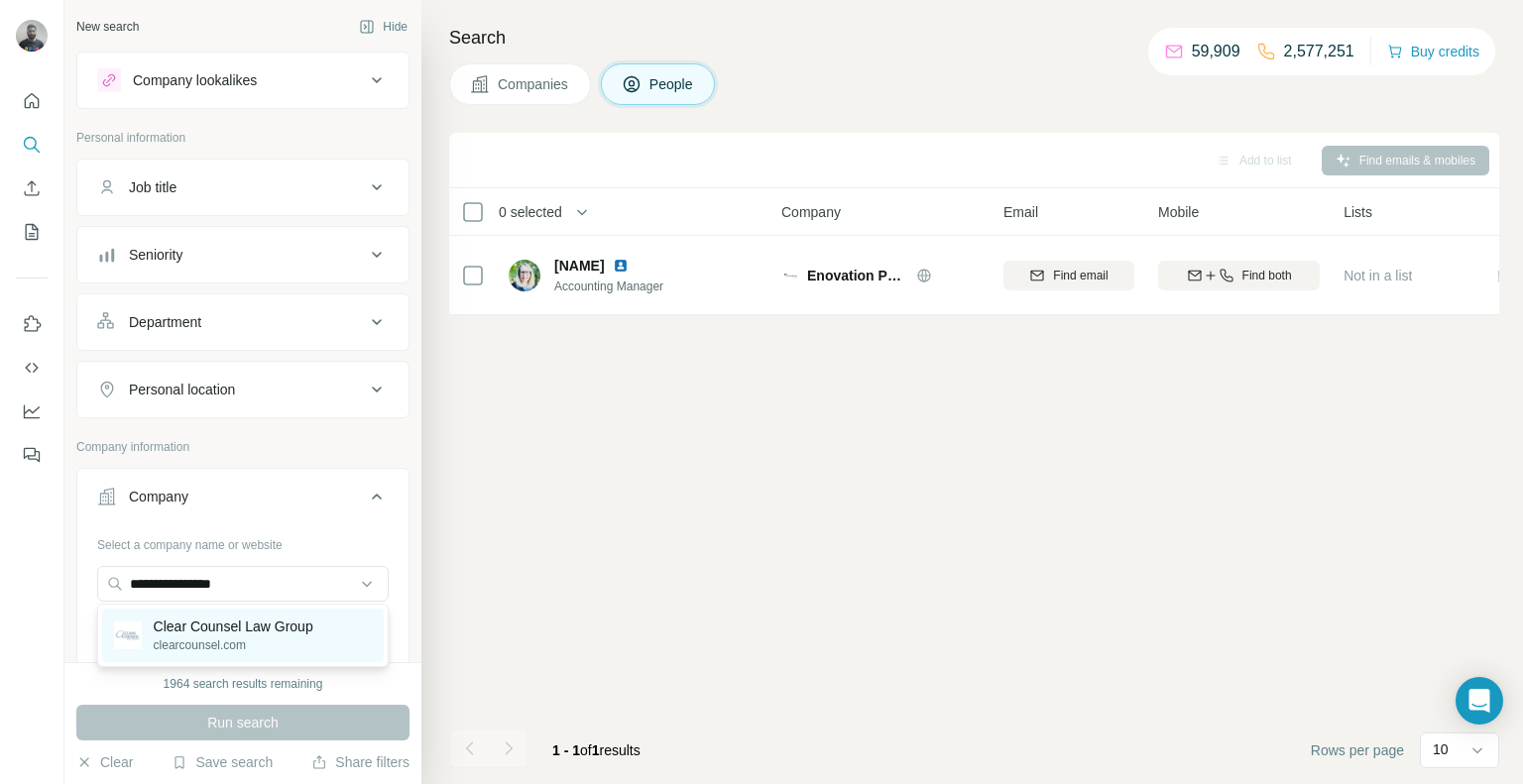click on "Clear Counsel Law Group" at bounding box center [233, 626] 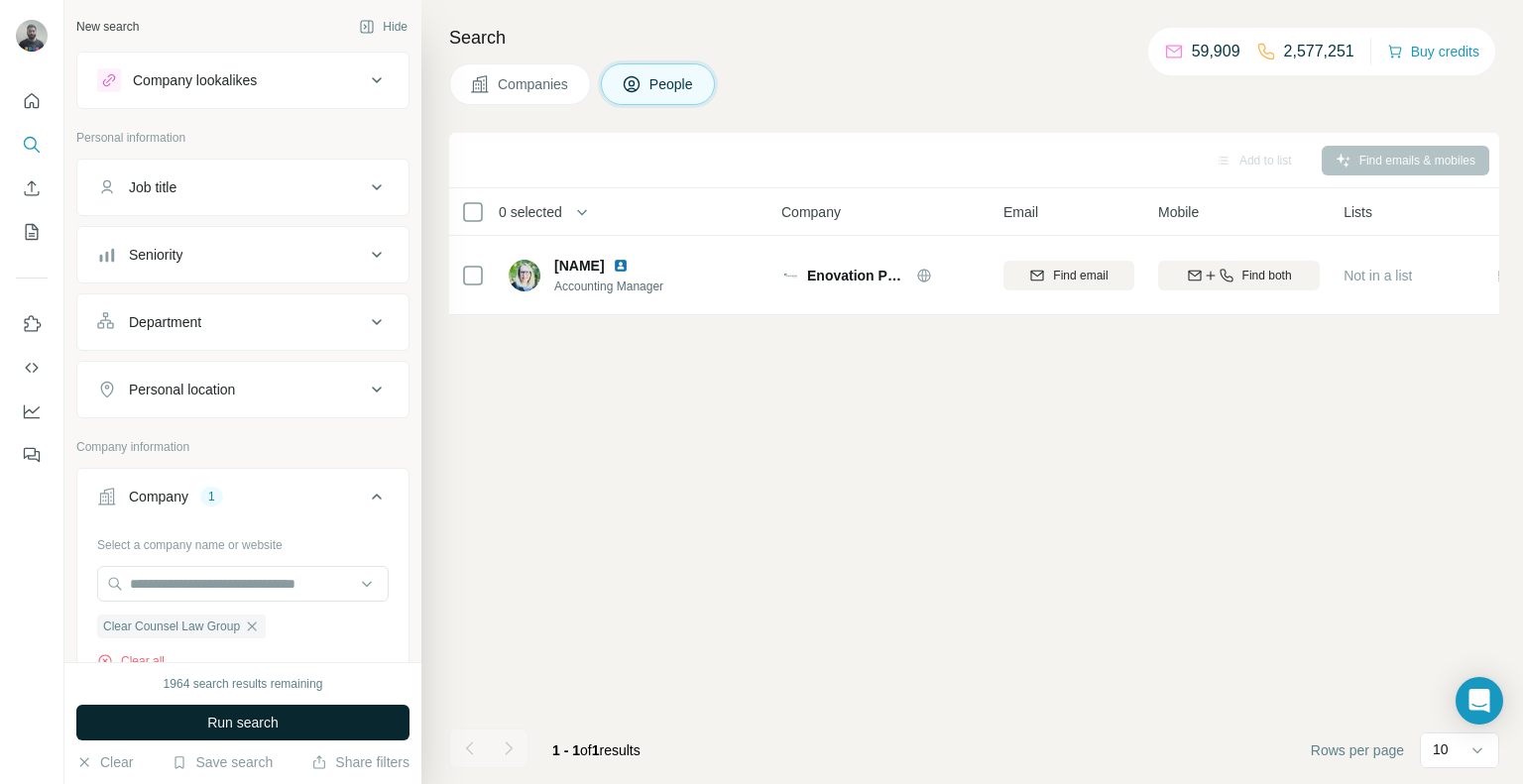 click on "Run search" at bounding box center (243, 723) 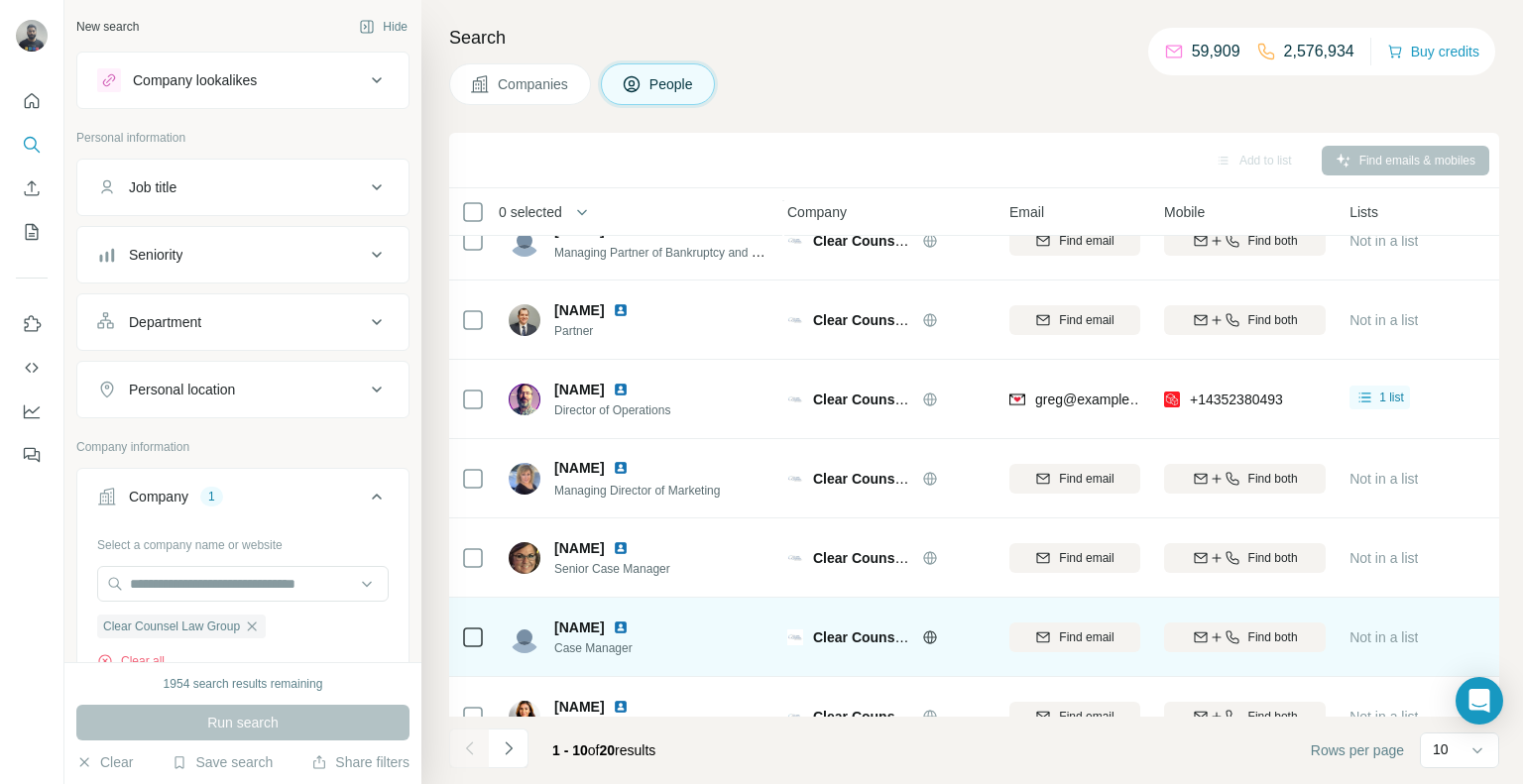 scroll, scrollTop: 311, scrollLeft: 7, axis: both 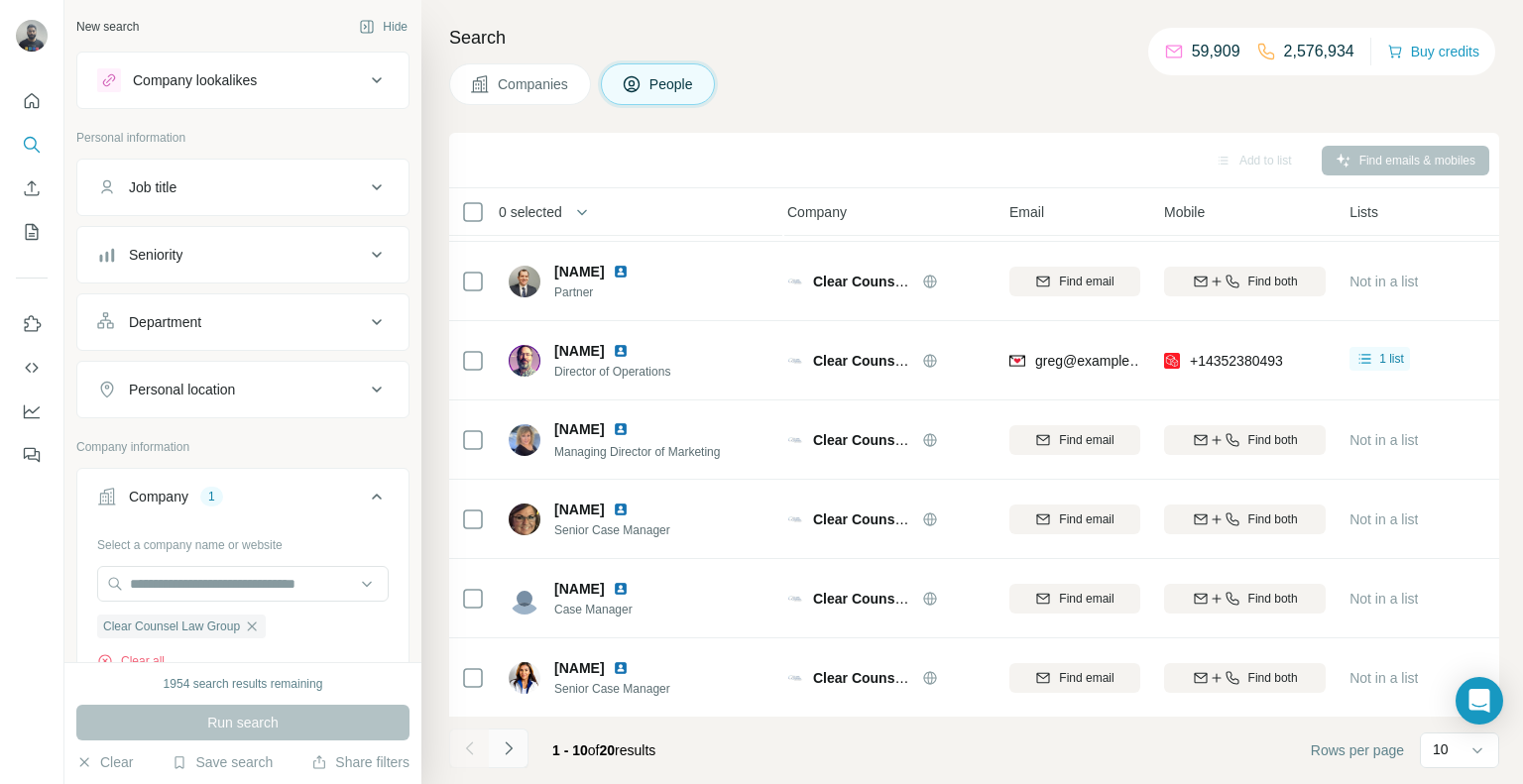 click at bounding box center [509, 748] 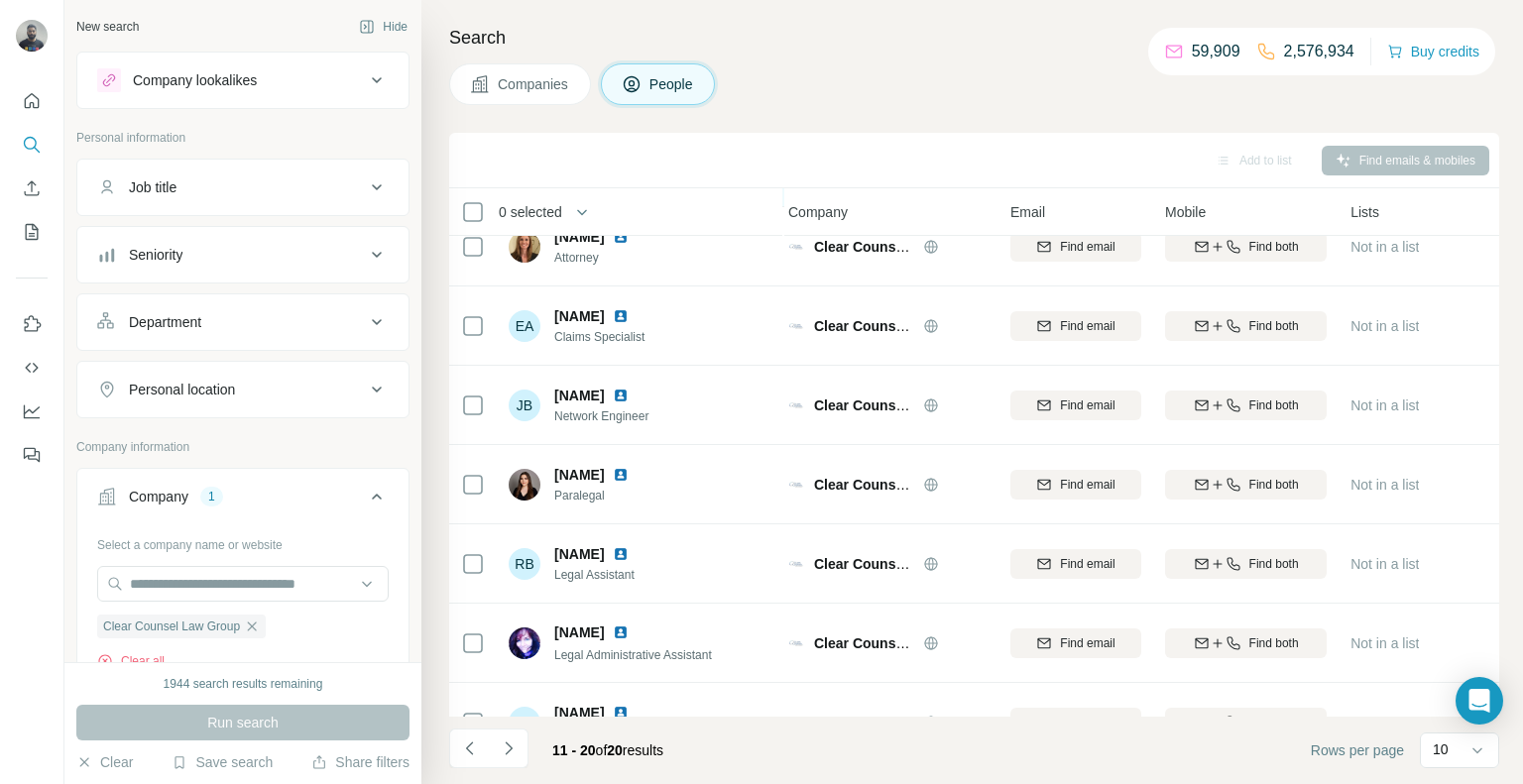 scroll, scrollTop: 187, scrollLeft: 0, axis: vertical 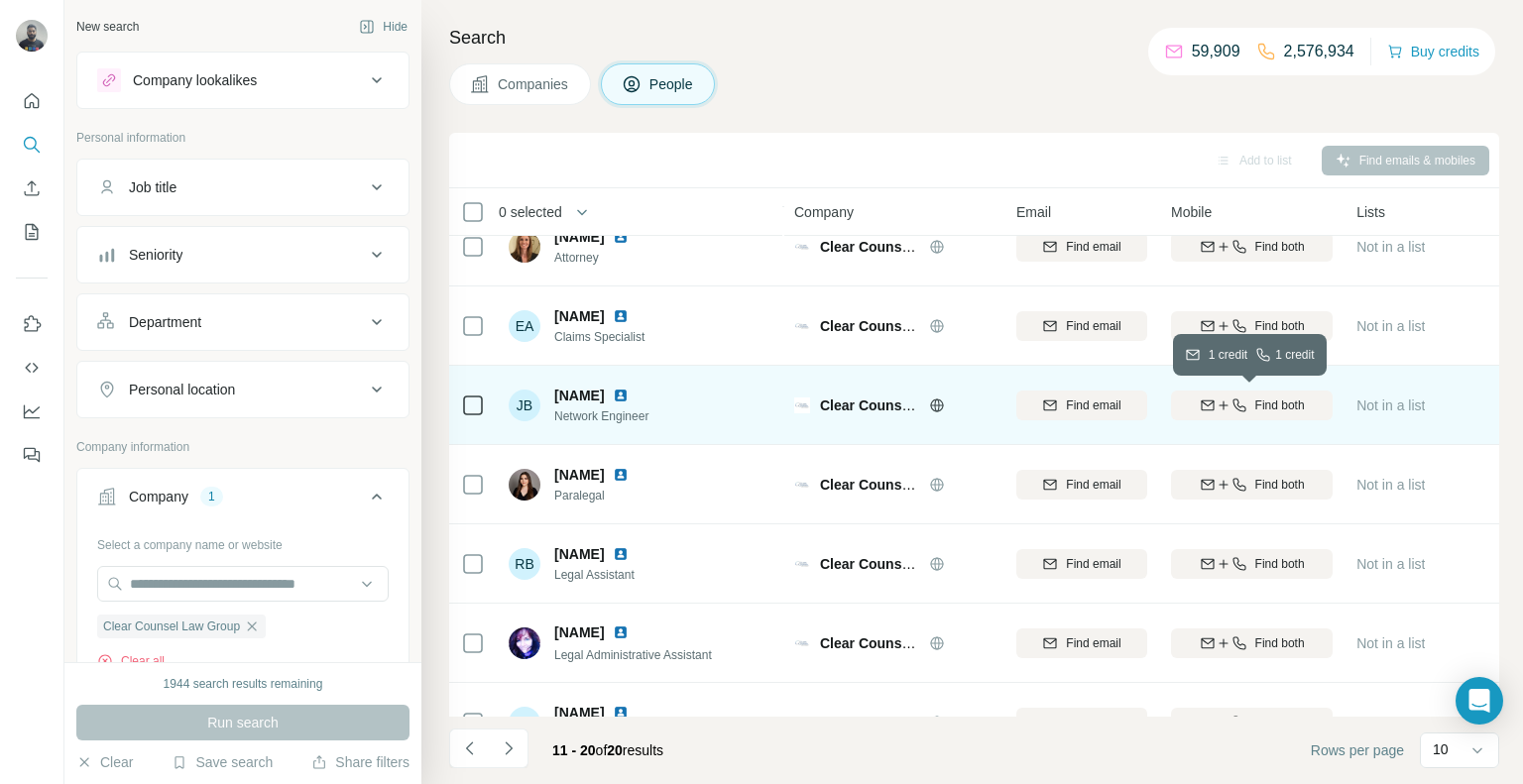 click 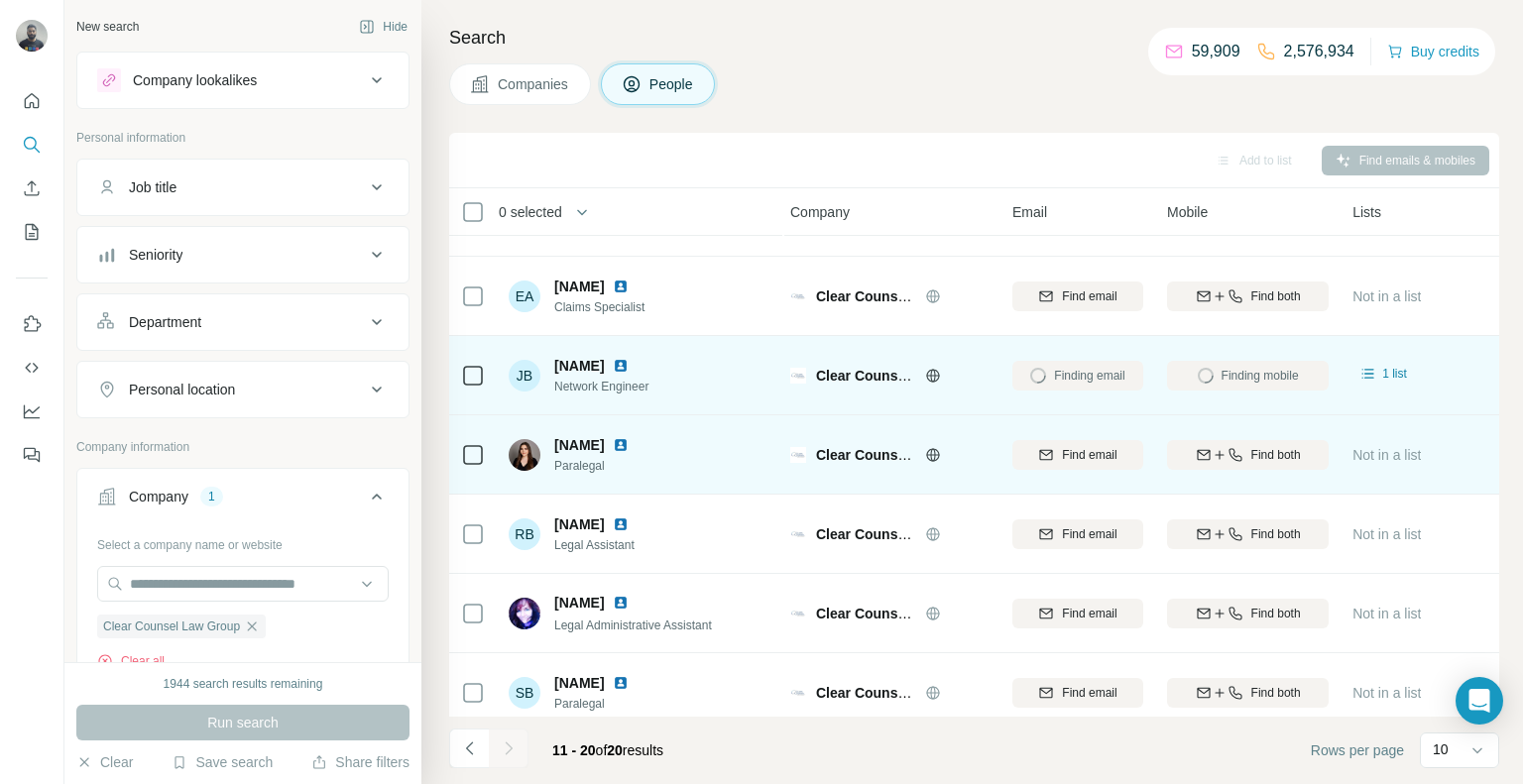 scroll, scrollTop: 201, scrollLeft: 5, axis: both 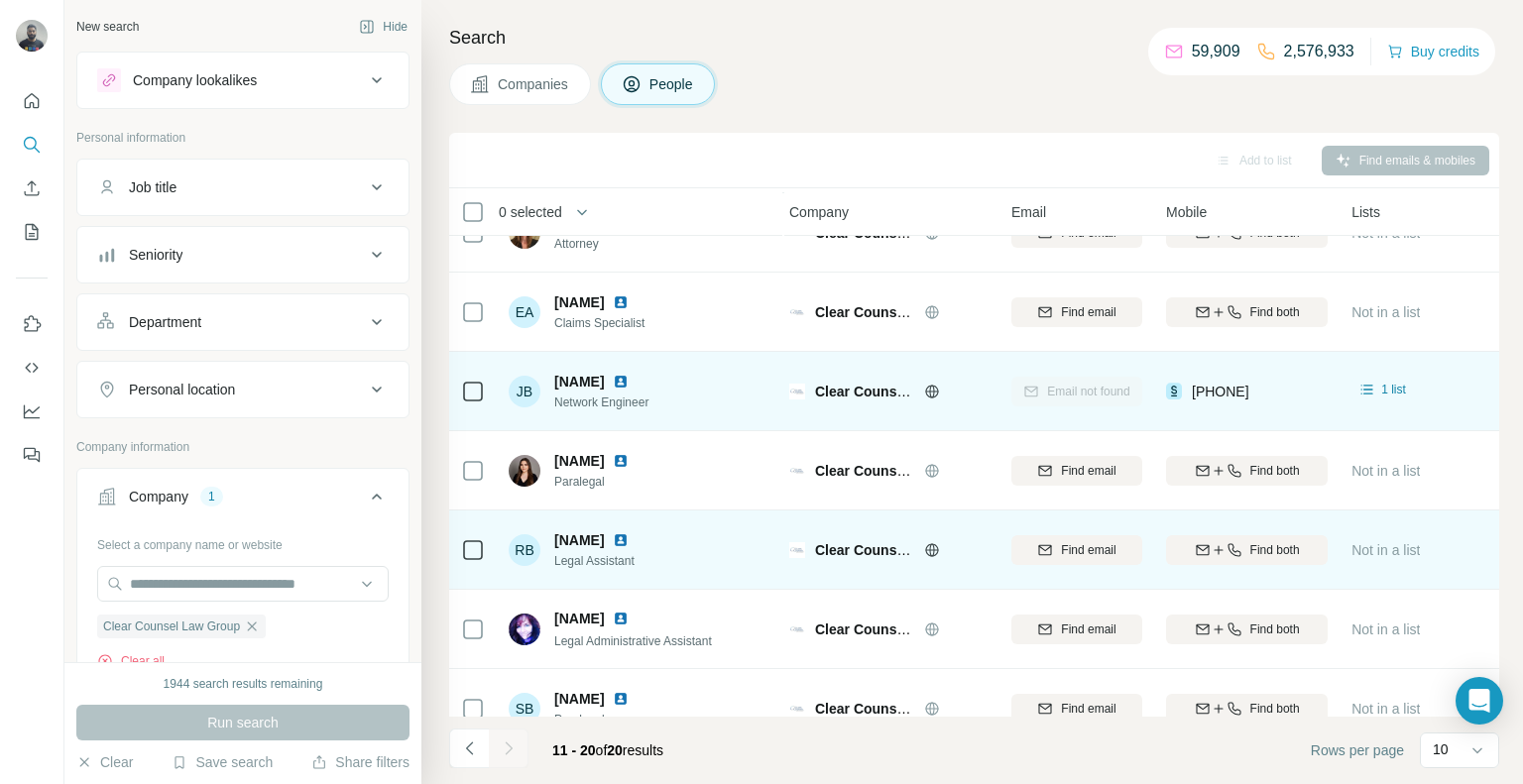 click on "Find email" at bounding box center (1077, 549) 